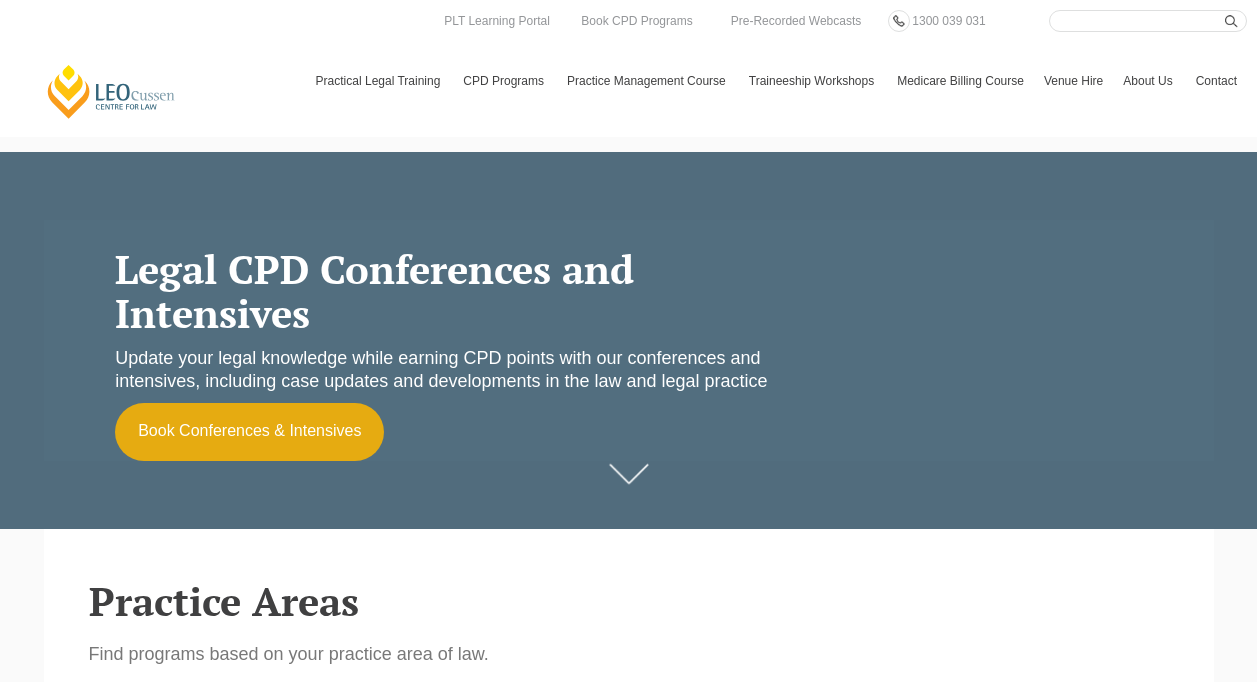 scroll, scrollTop: 0, scrollLeft: 0, axis: both 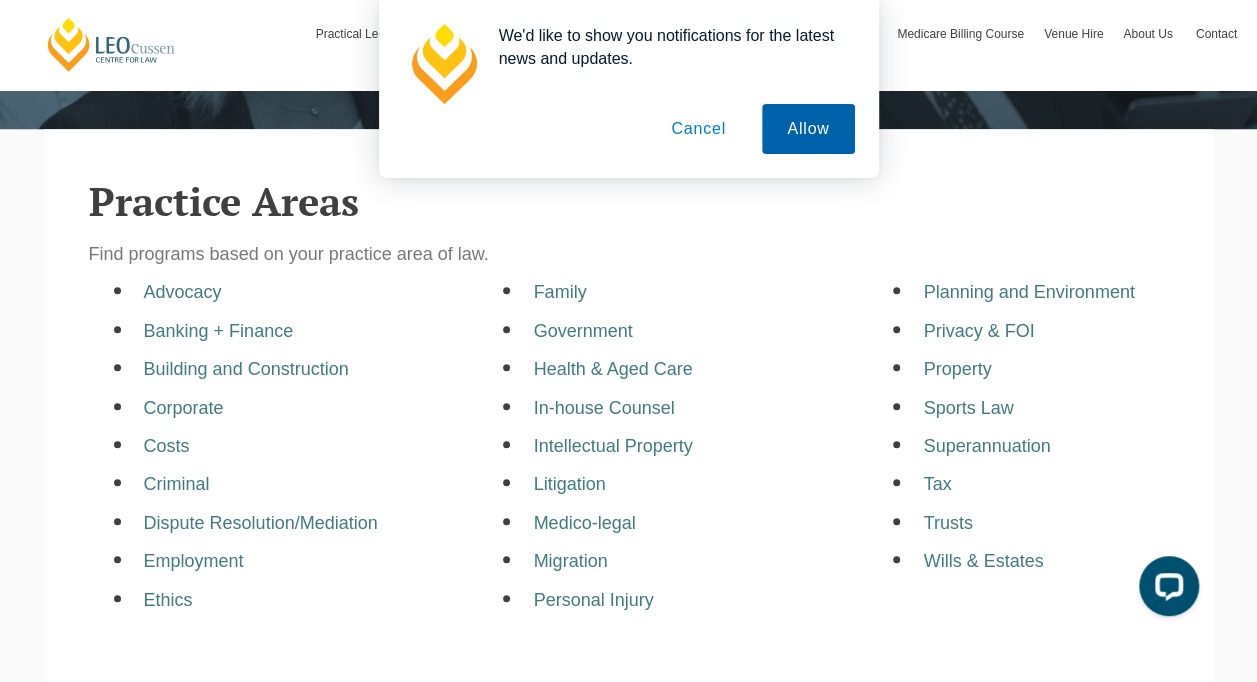 click on "Allow" at bounding box center (808, 129) 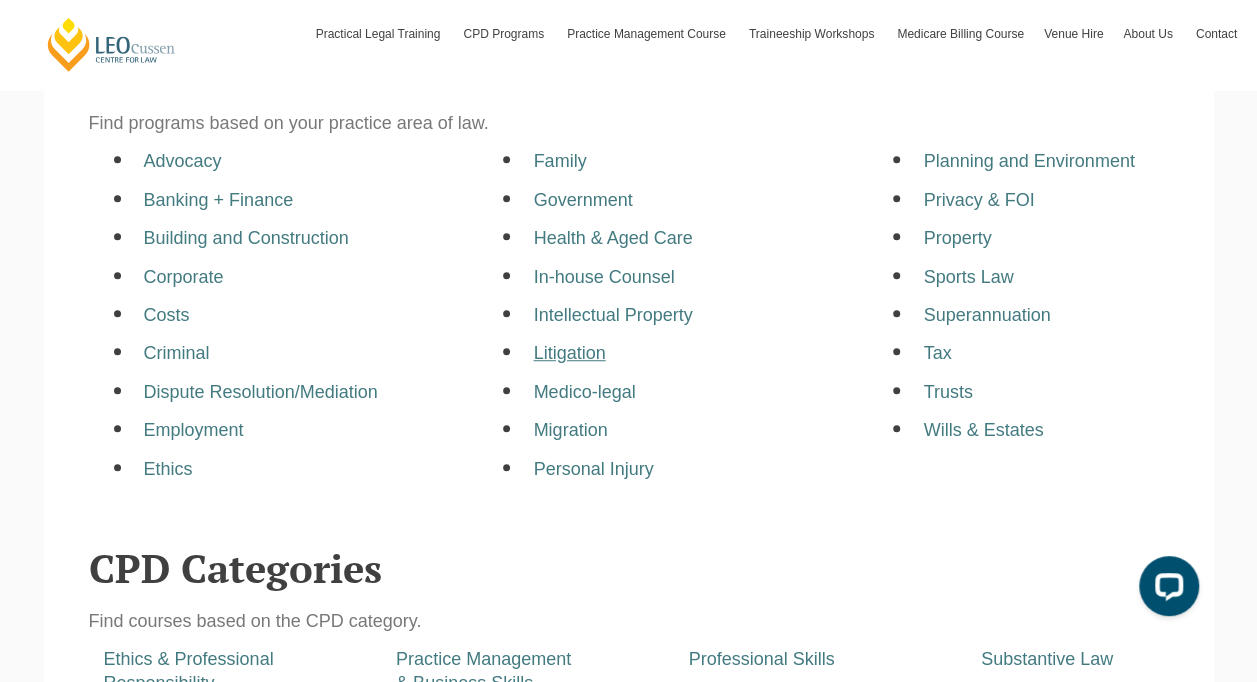 scroll, scrollTop: 500, scrollLeft: 0, axis: vertical 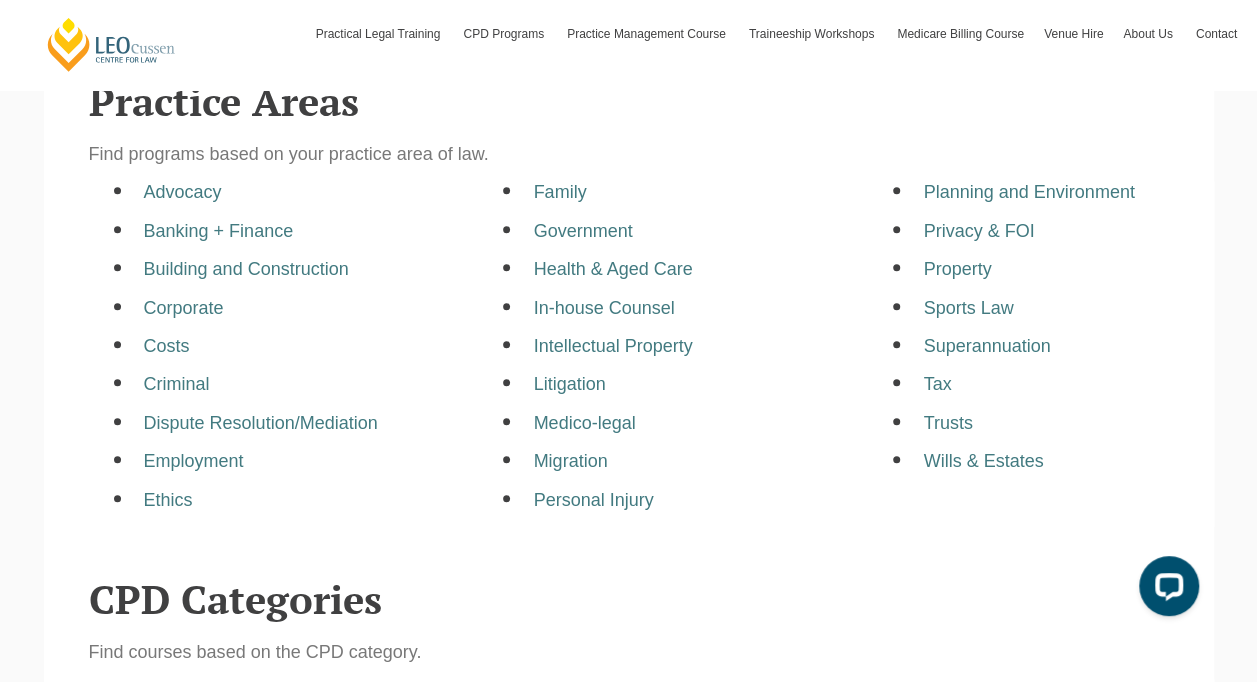 drag, startPoint x: 590, startPoint y: 301, endPoint x: 517, endPoint y: 621, distance: 328.22095 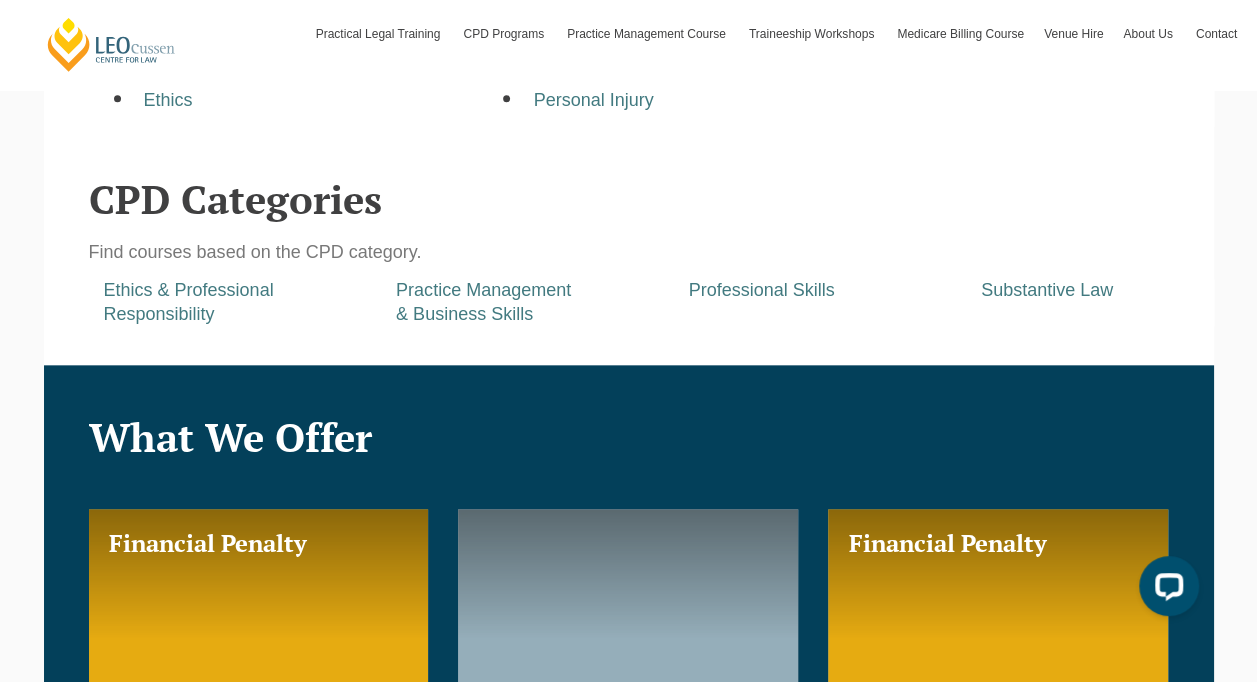 scroll, scrollTop: 500, scrollLeft: 0, axis: vertical 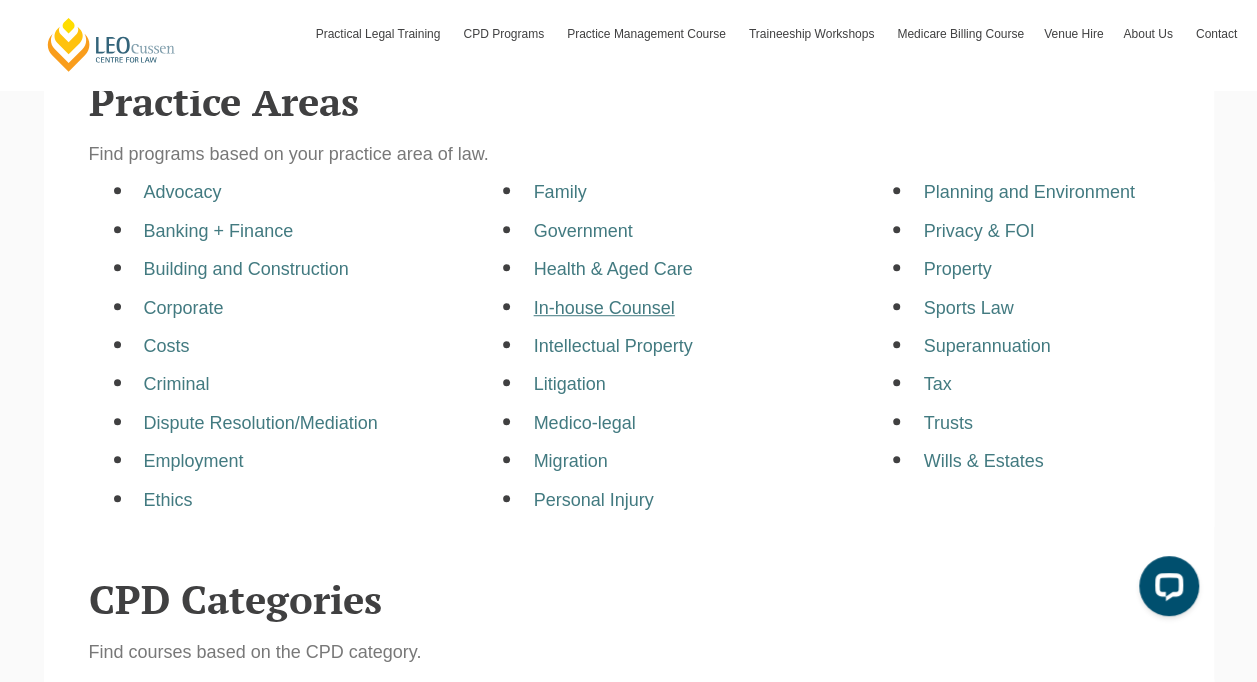 click on "In-house Counsel" at bounding box center (603, 308) 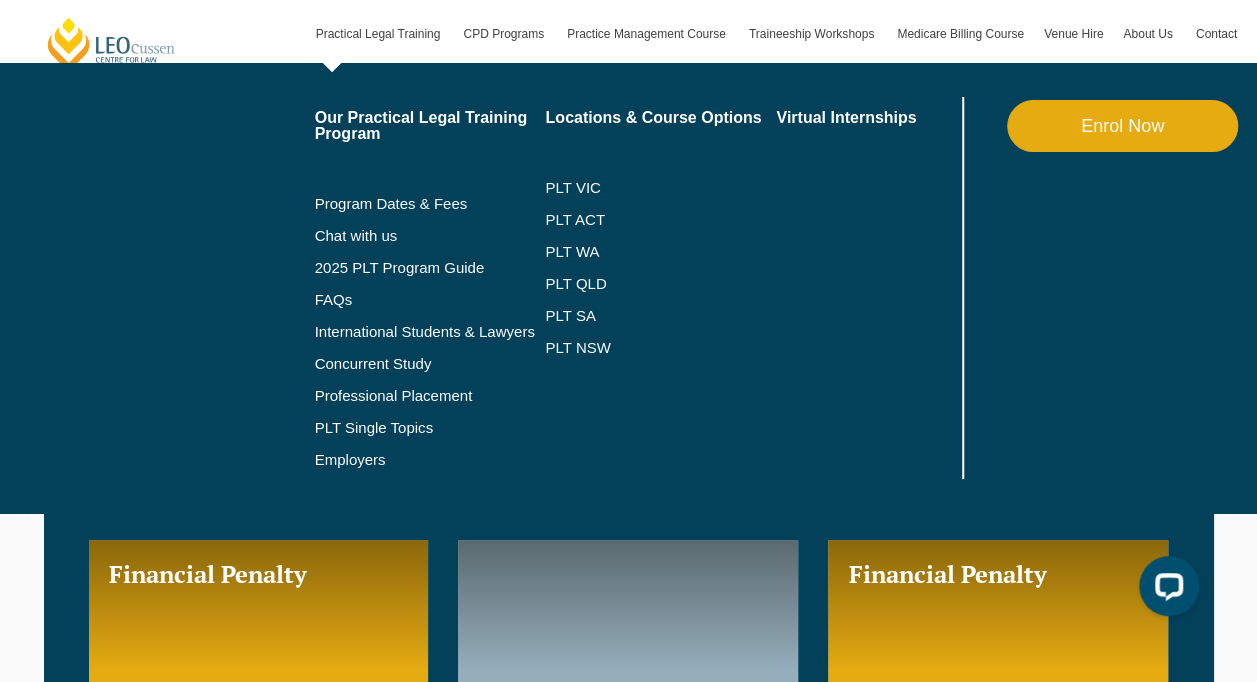 scroll, scrollTop: 900, scrollLeft: 0, axis: vertical 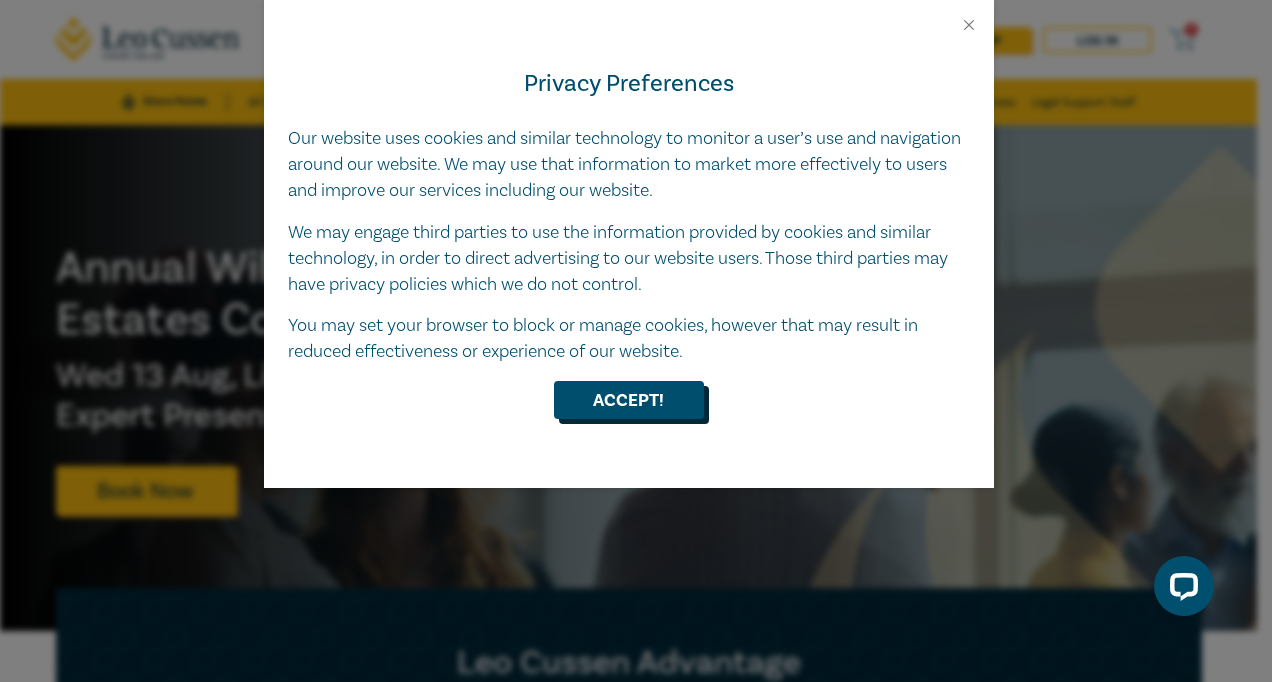 click on "Accept!" at bounding box center [629, 400] 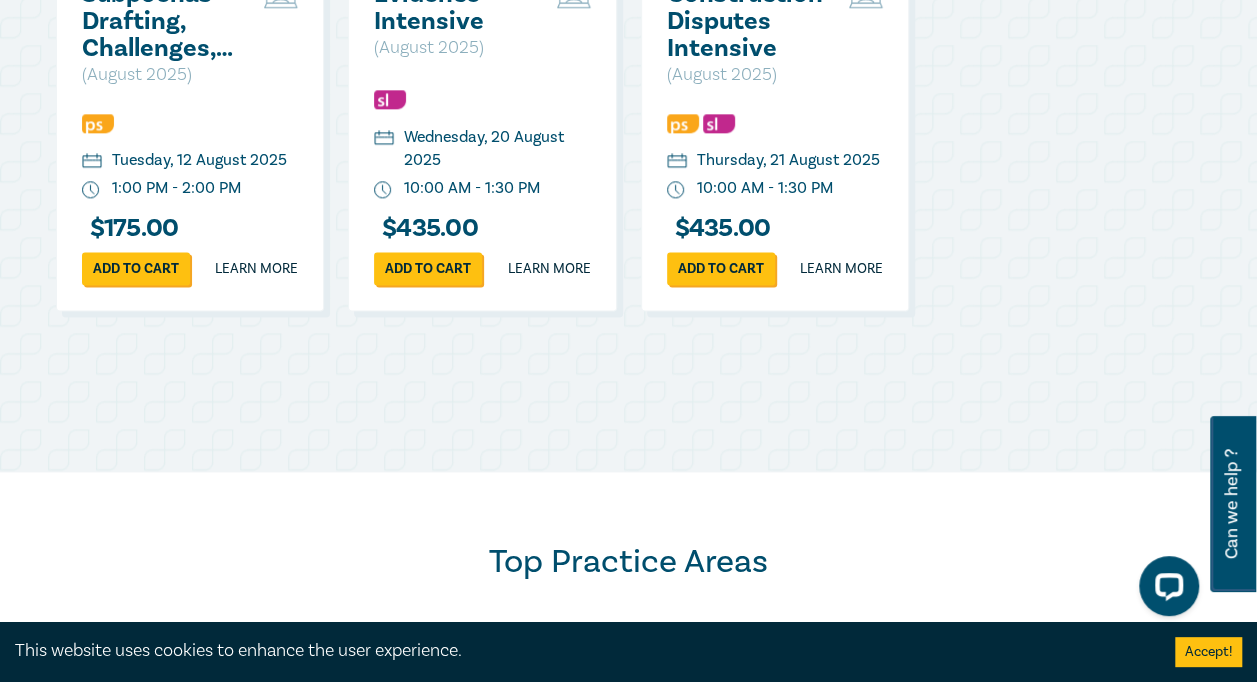 scroll, scrollTop: 1600, scrollLeft: 0, axis: vertical 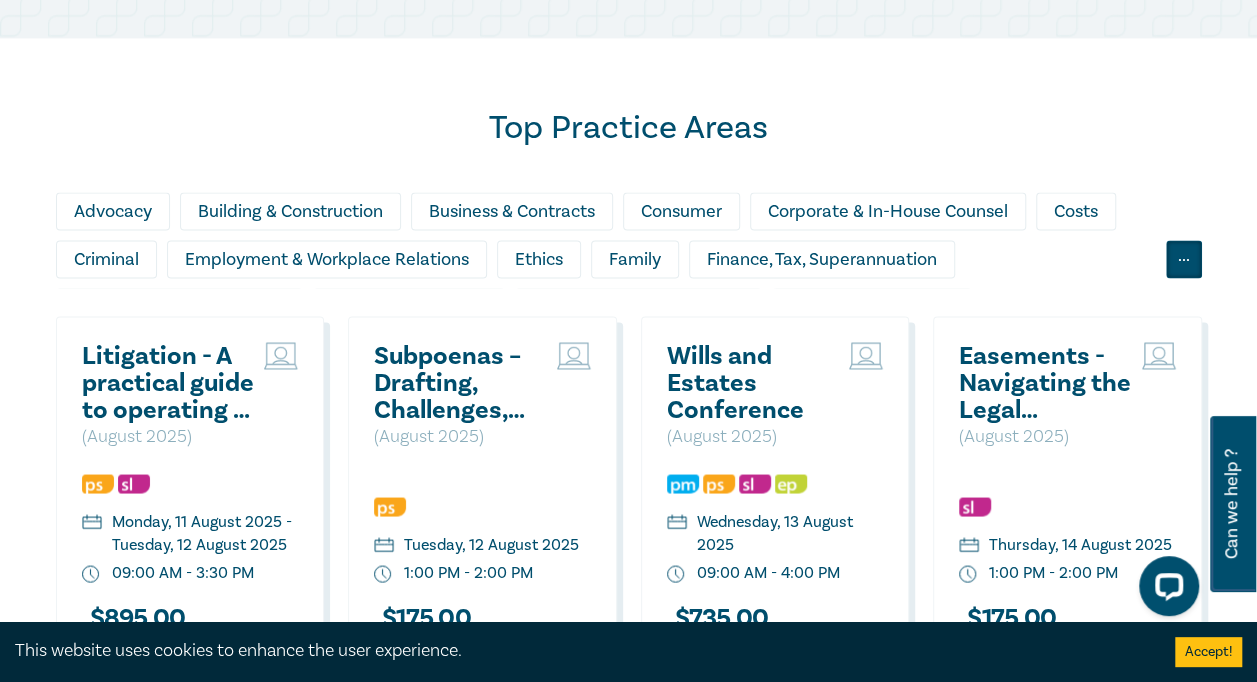 click on "..." at bounding box center (1184, 259) 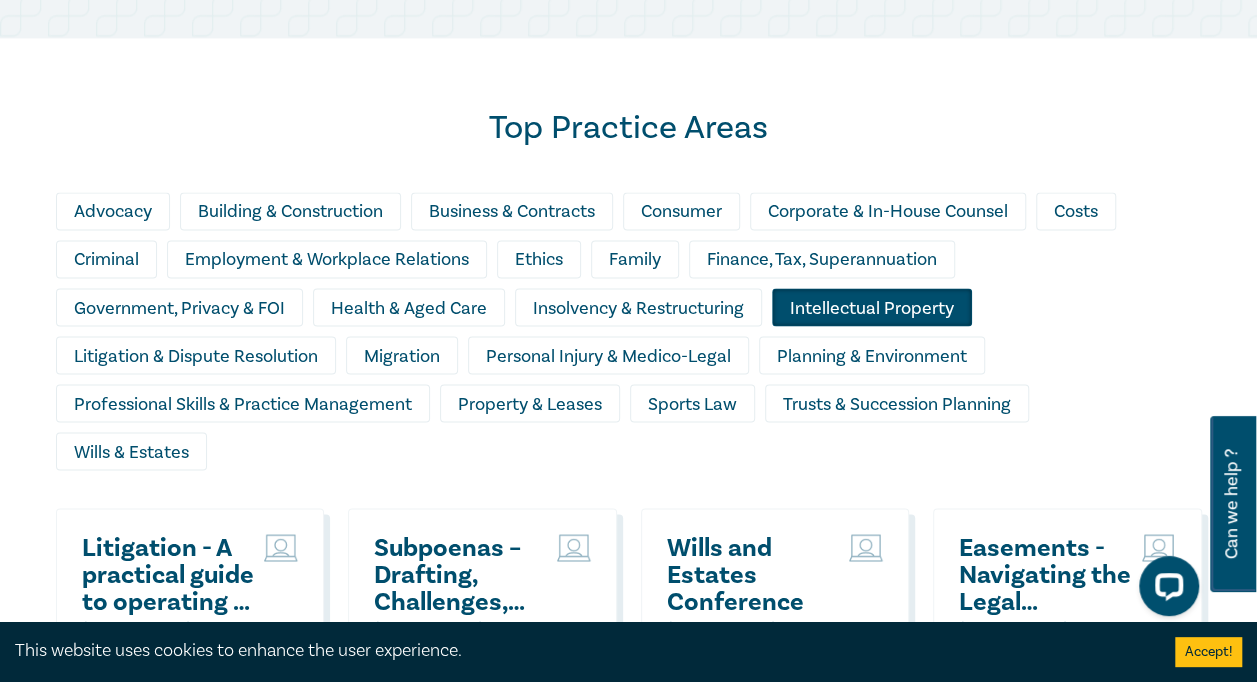 click on "Intellectual Property" at bounding box center (872, 307) 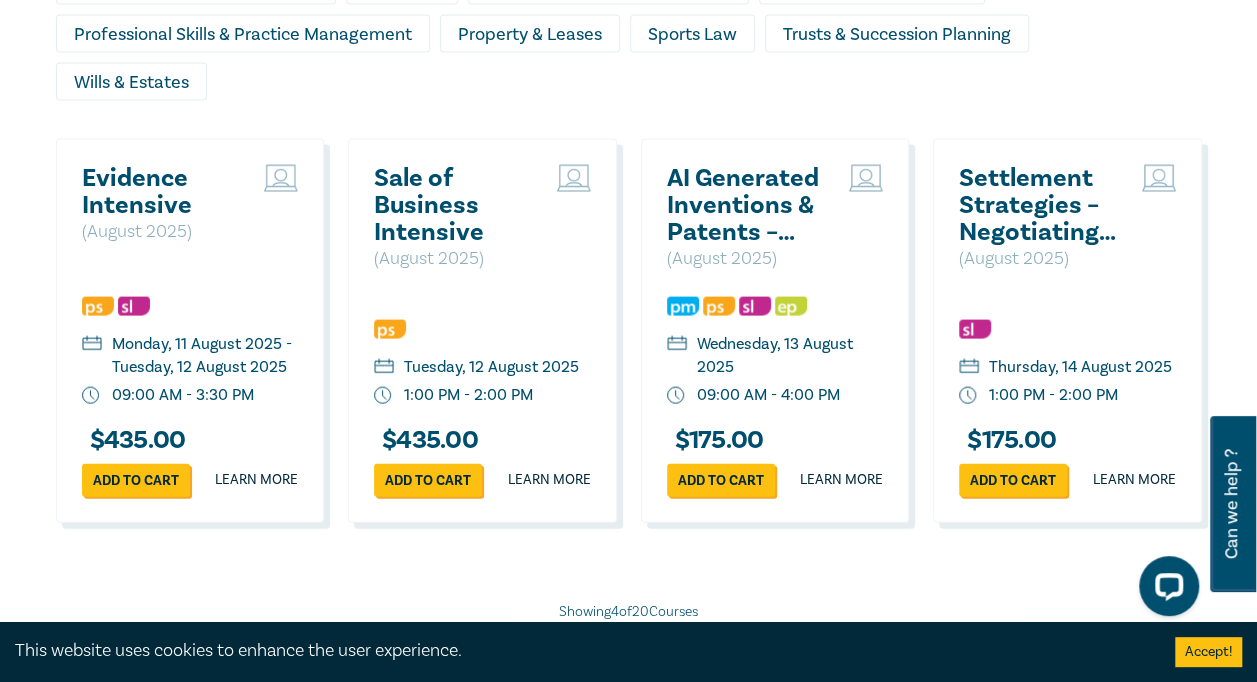 scroll, scrollTop: 2000, scrollLeft: 0, axis: vertical 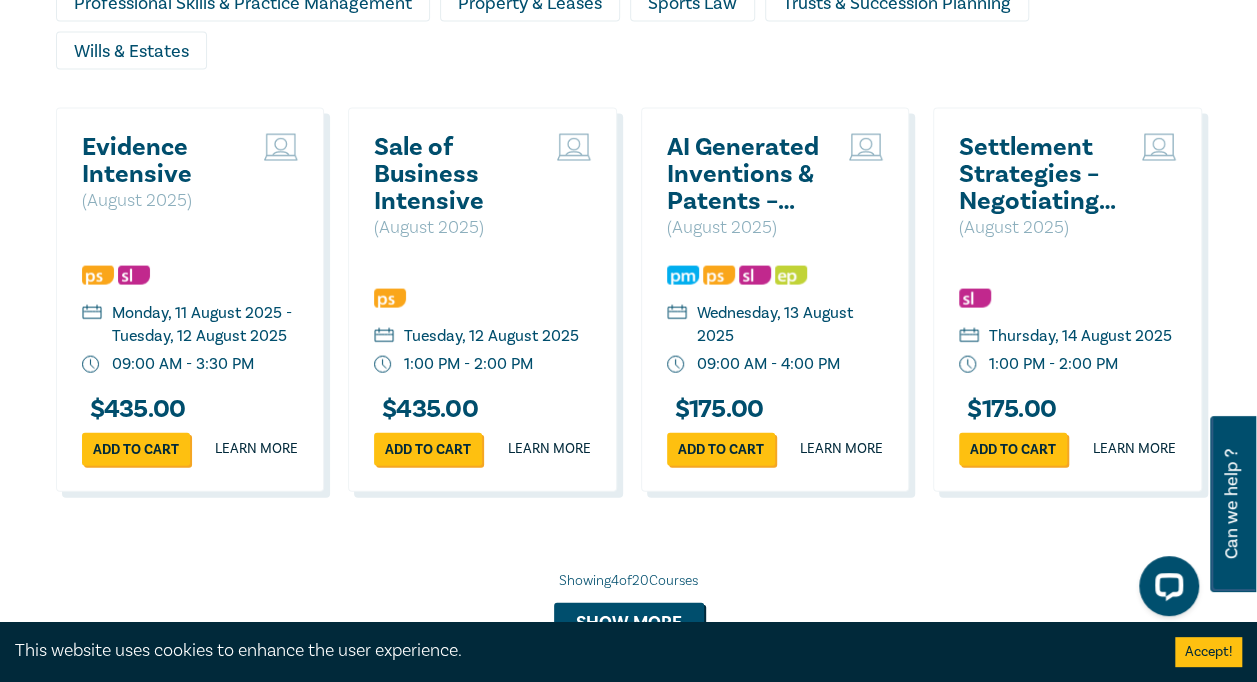 click on "Showing  4  of  20  Courses Show more" at bounding box center [629, 606] 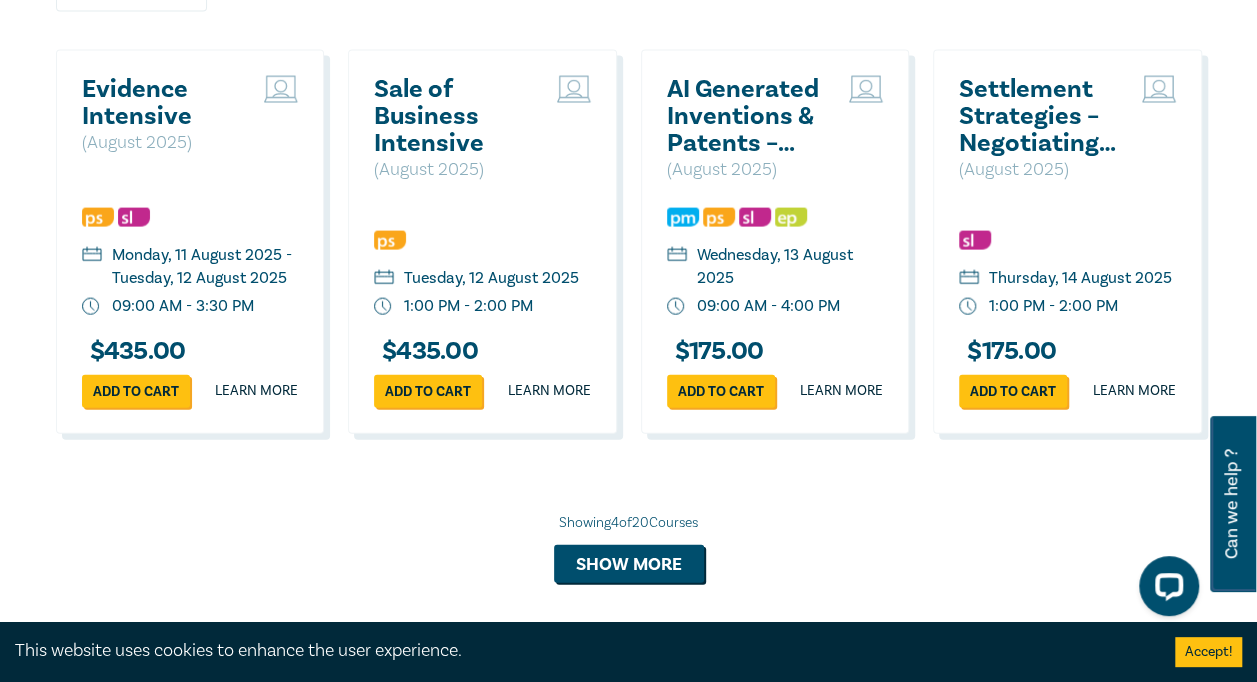 scroll, scrollTop: 2100, scrollLeft: 0, axis: vertical 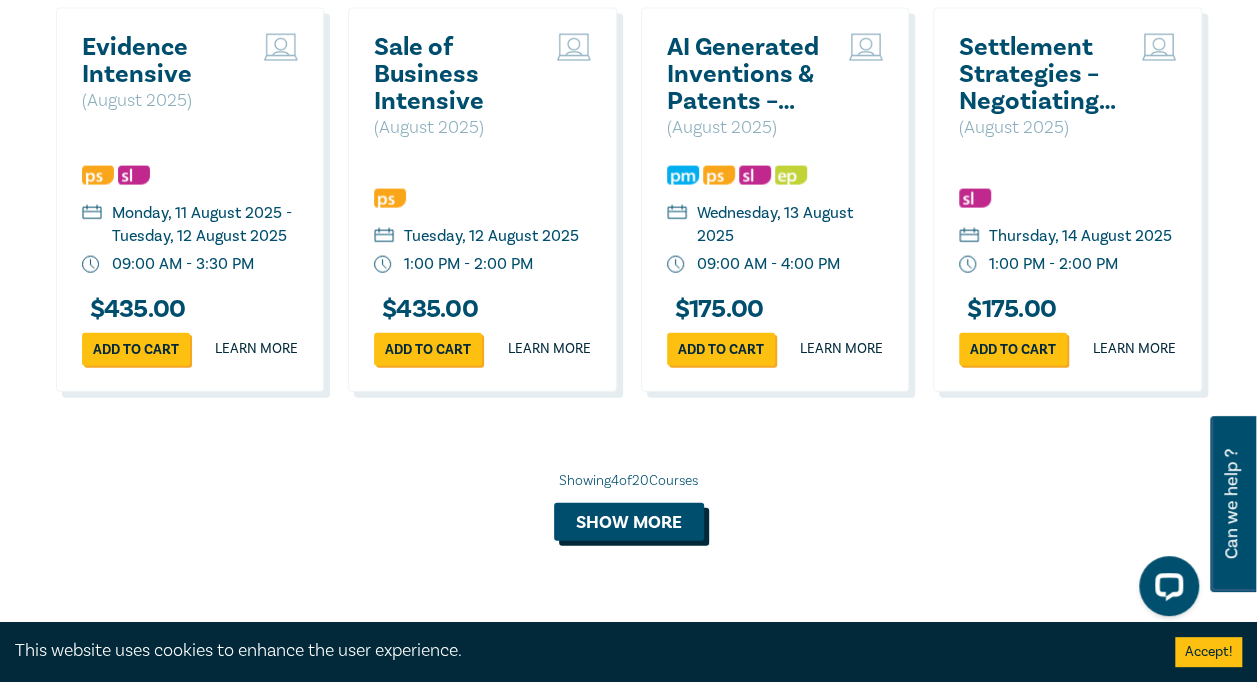 click on "Show more" at bounding box center [629, 522] 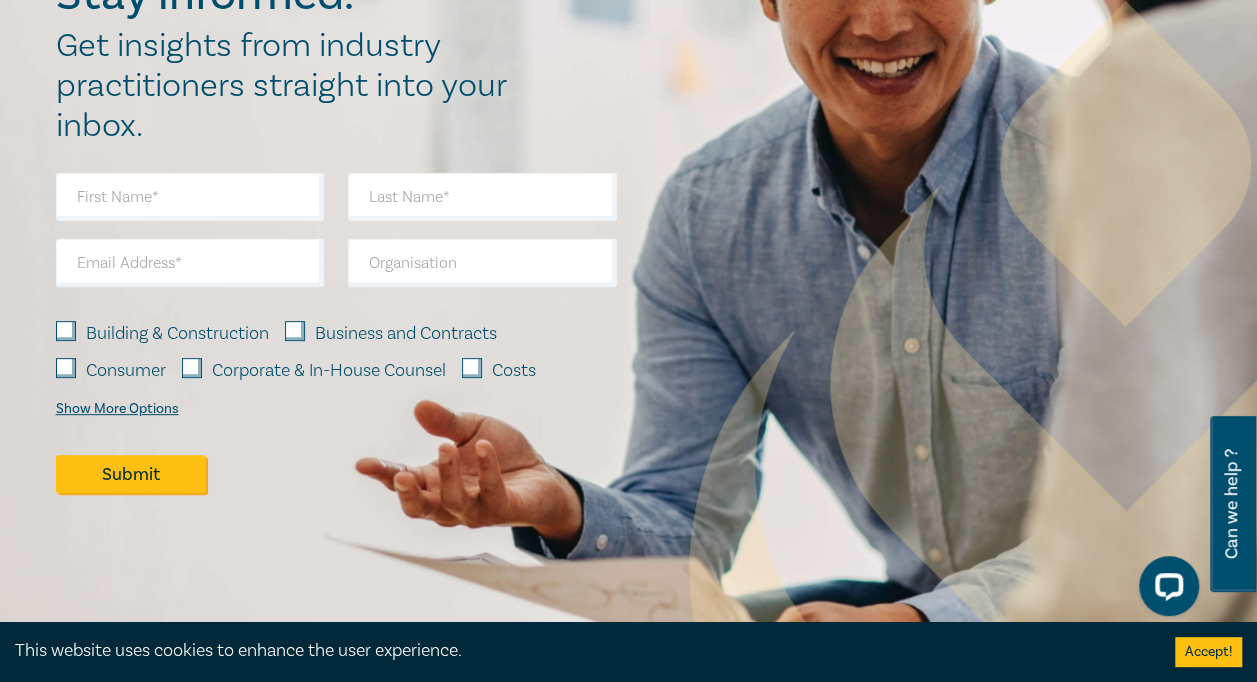 scroll, scrollTop: 4500, scrollLeft: 0, axis: vertical 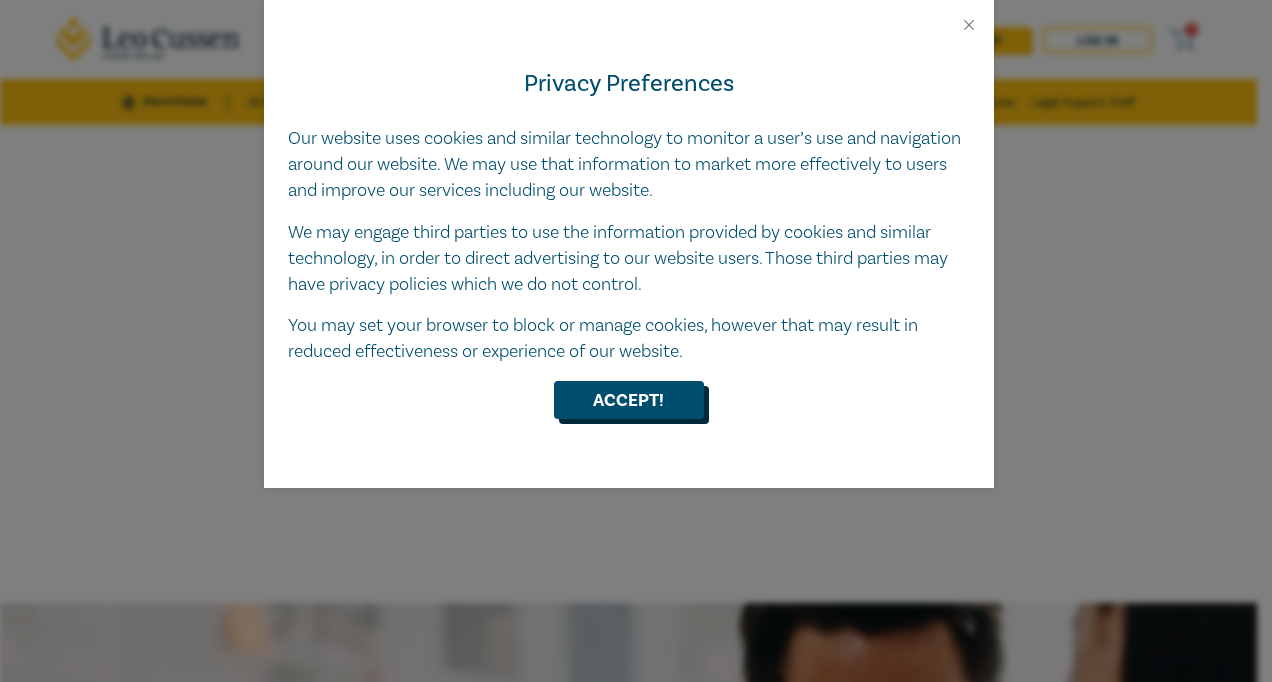 click on "Accept!" at bounding box center [629, 400] 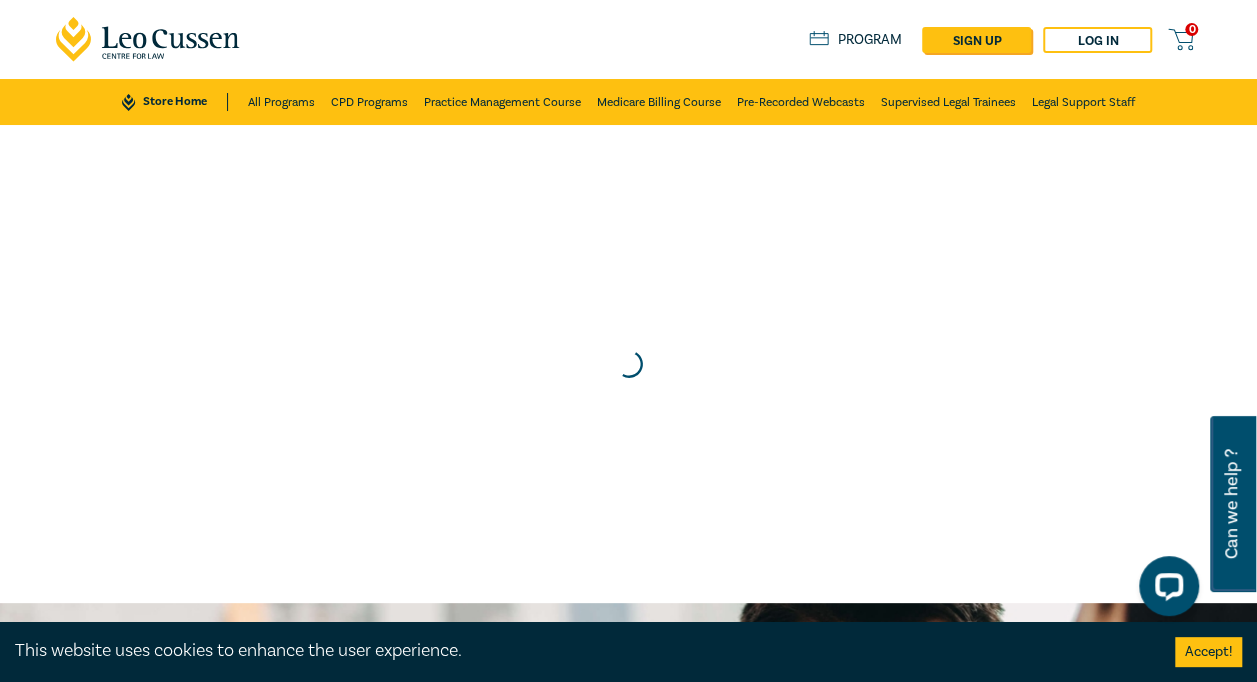 scroll, scrollTop: 0, scrollLeft: 0, axis: both 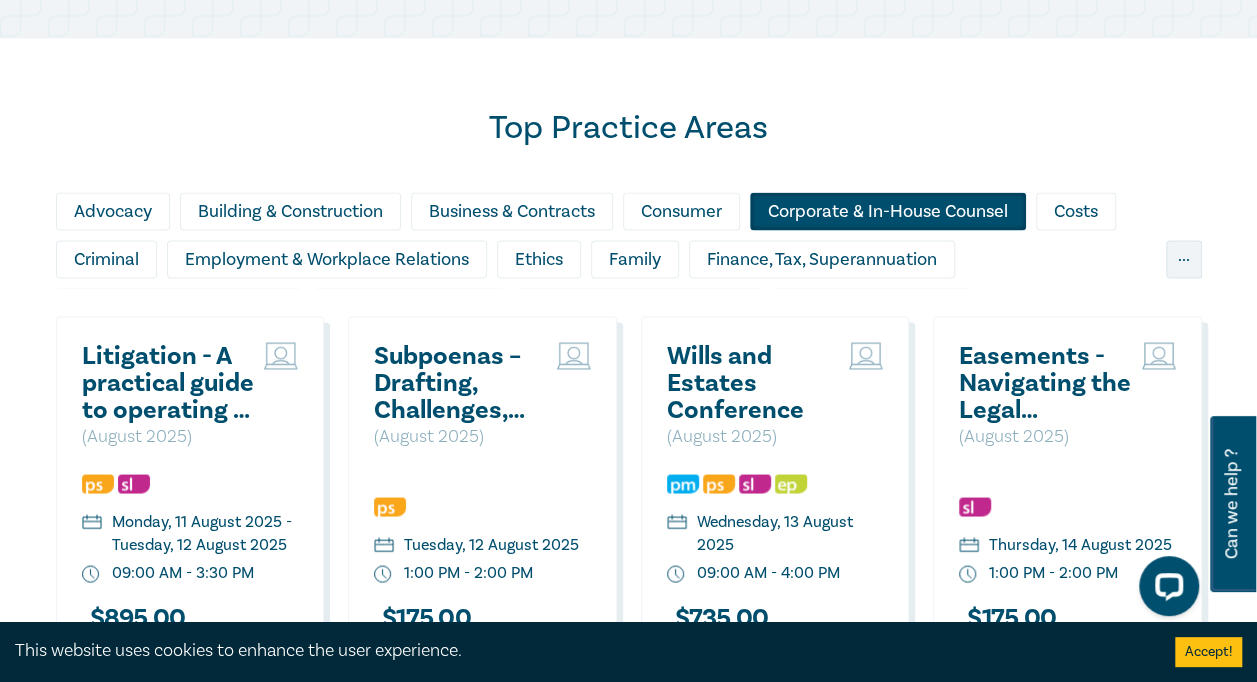 click on "Corporate & In-House Counsel" at bounding box center [888, 211] 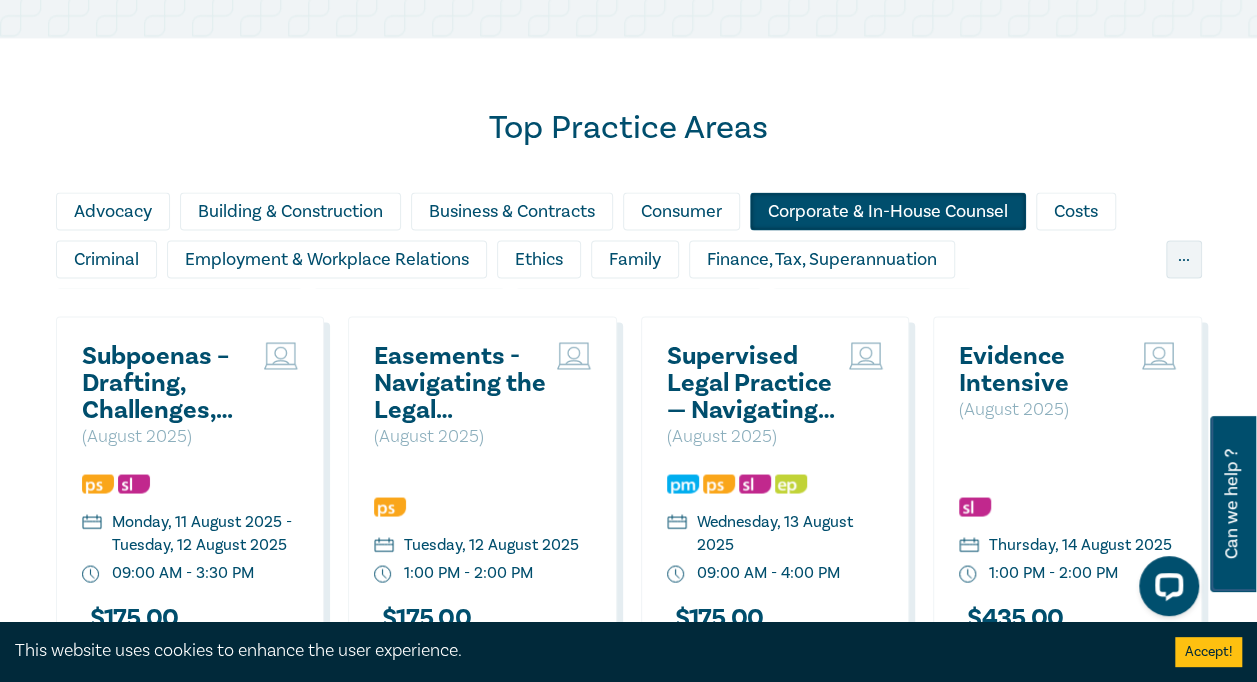scroll, scrollTop: 1800, scrollLeft: 0, axis: vertical 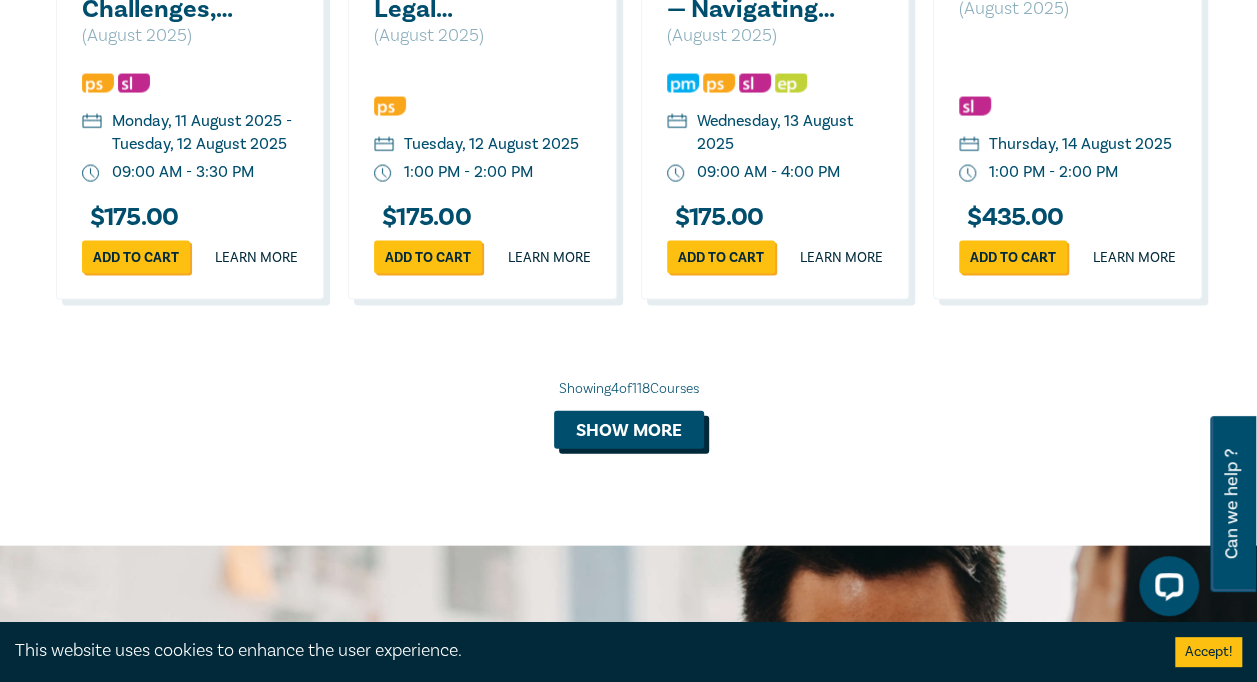click on "Show more" at bounding box center (629, 430) 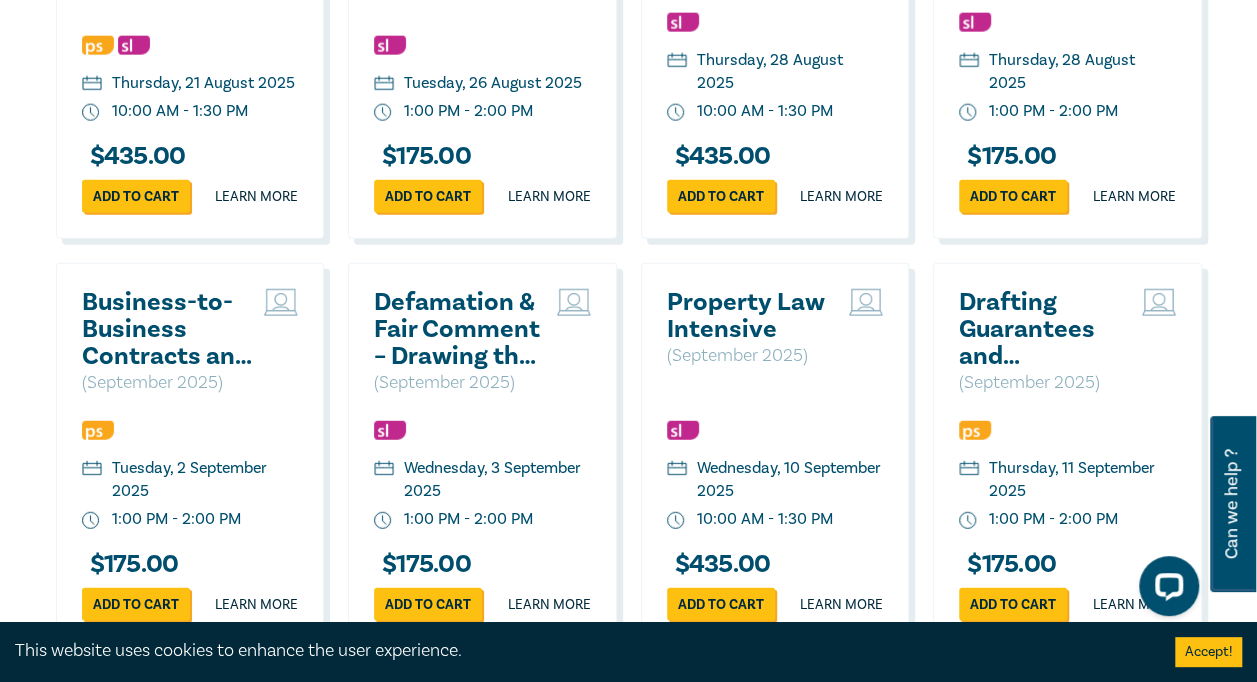 scroll, scrollTop: 2500, scrollLeft: 0, axis: vertical 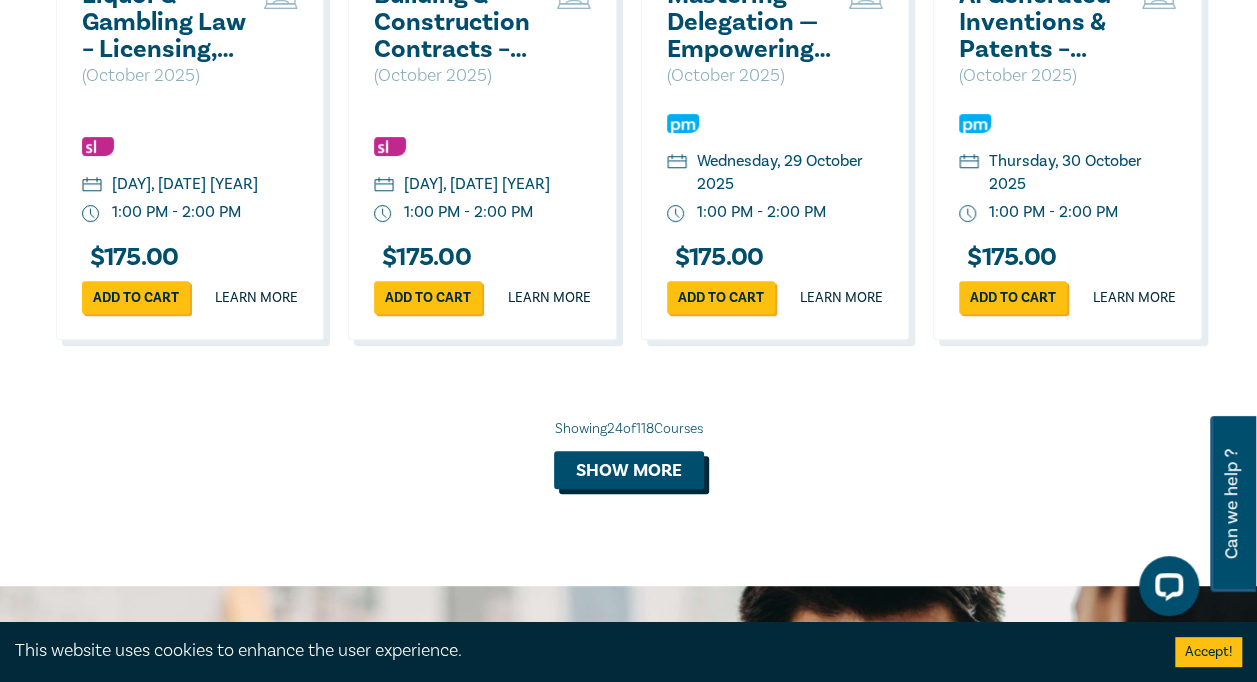 click on "Show more" at bounding box center [629, 470] 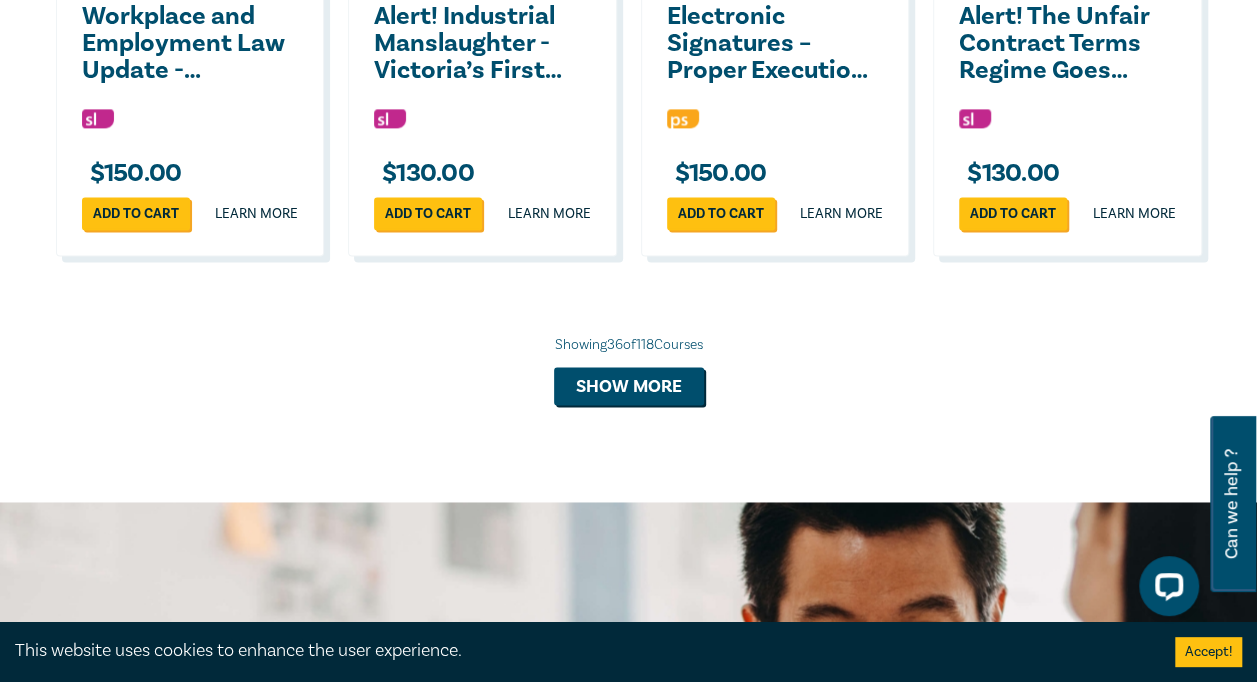 scroll, scrollTop: 5100, scrollLeft: 0, axis: vertical 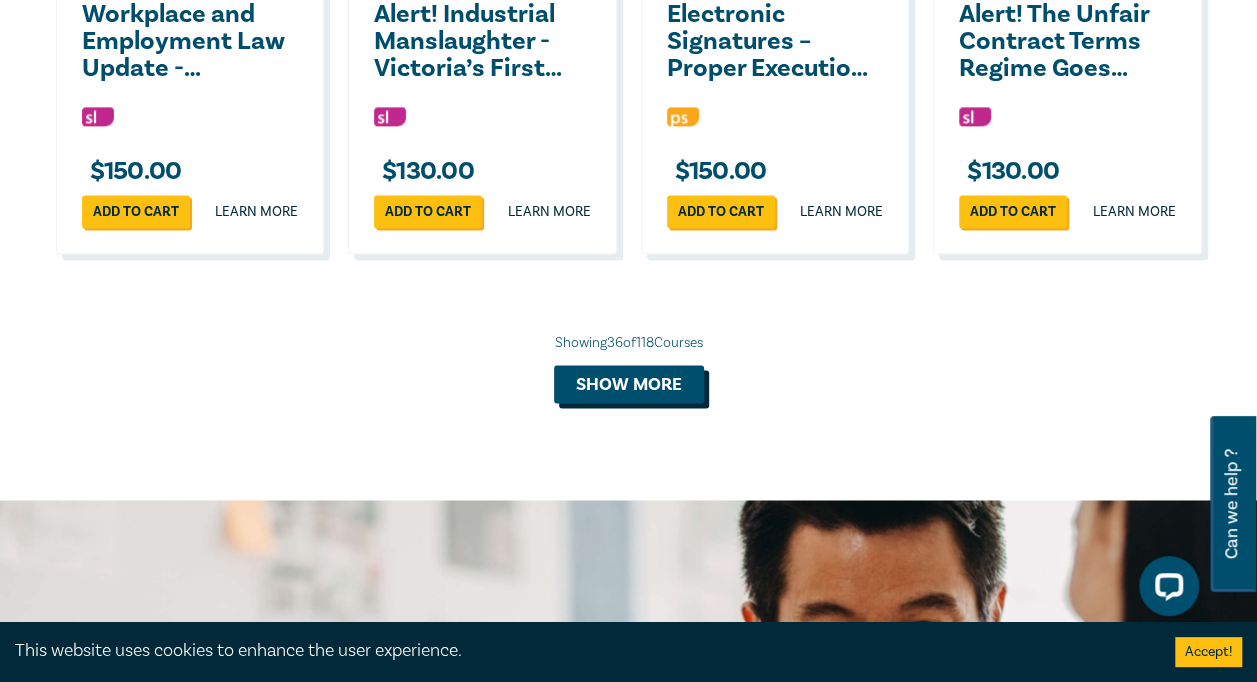 click on "Show more" at bounding box center [629, 384] 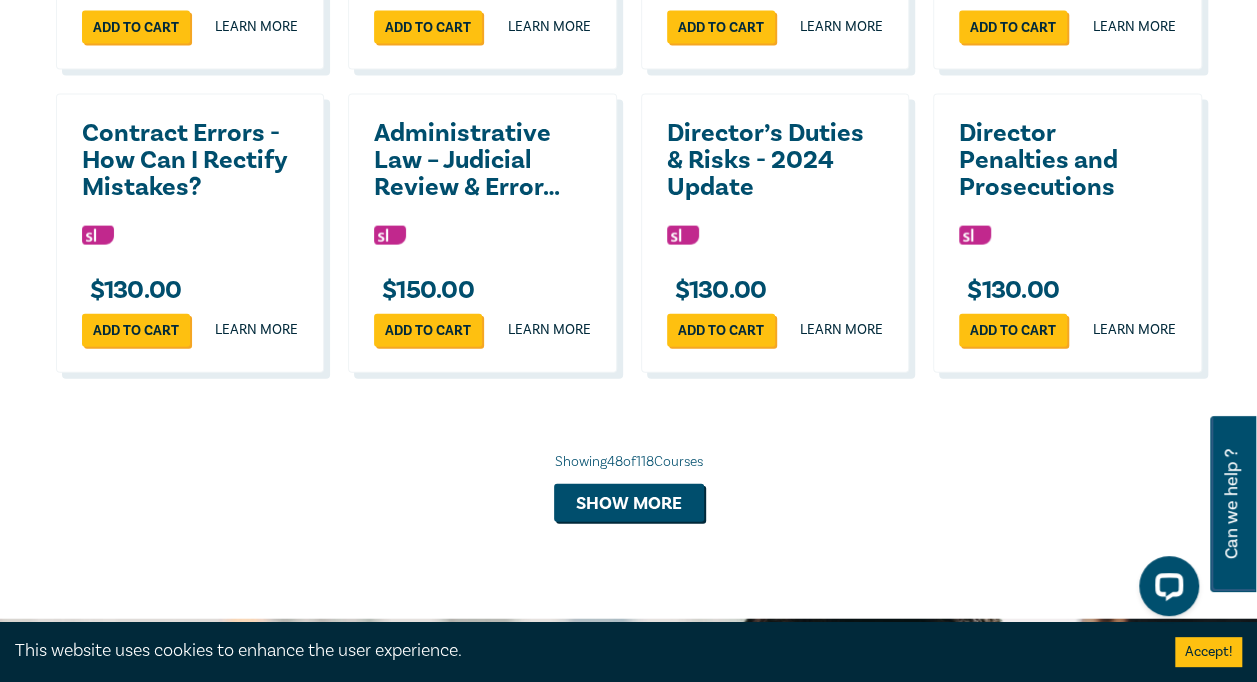 scroll, scrollTop: 6100, scrollLeft: 0, axis: vertical 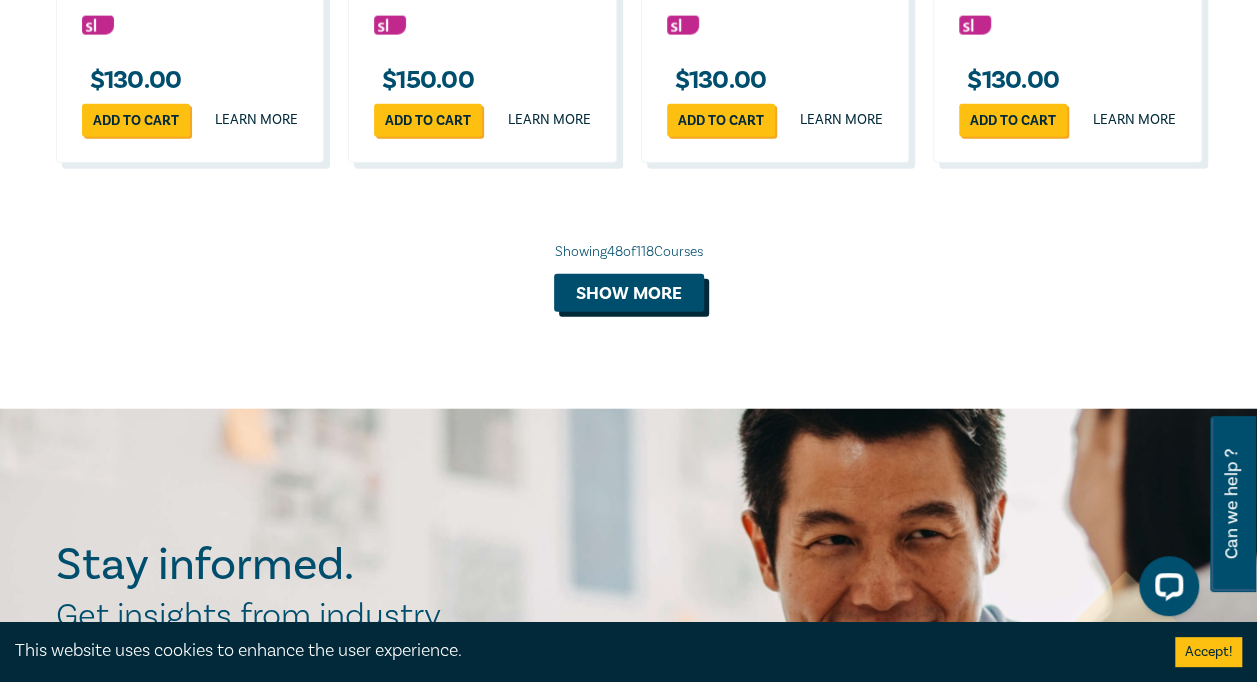 click on "Show more" at bounding box center (629, 293) 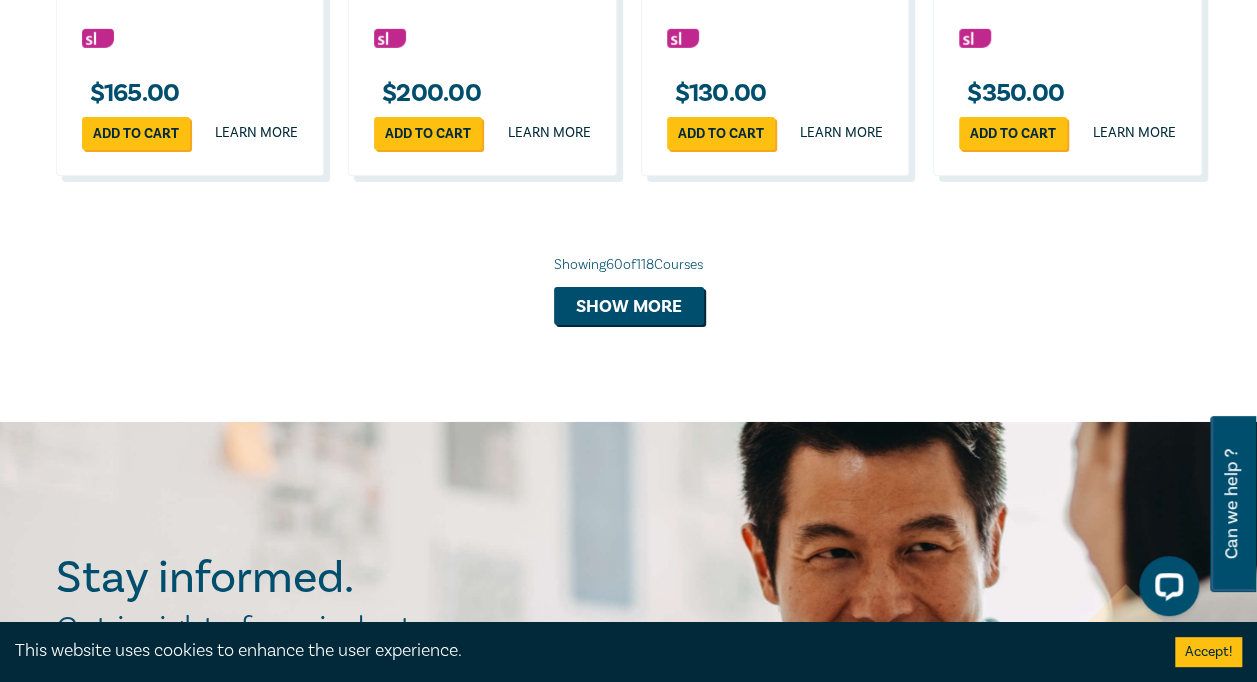 scroll, scrollTop: 7000, scrollLeft: 0, axis: vertical 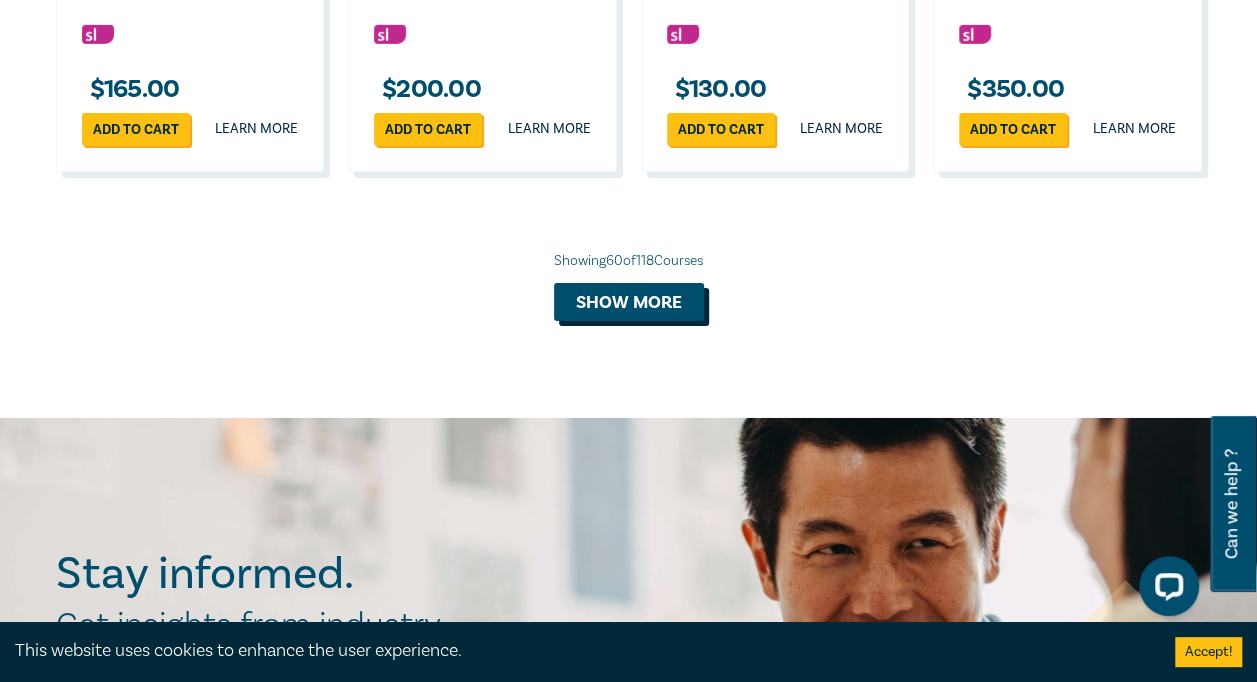 click on "Show more" at bounding box center [629, 302] 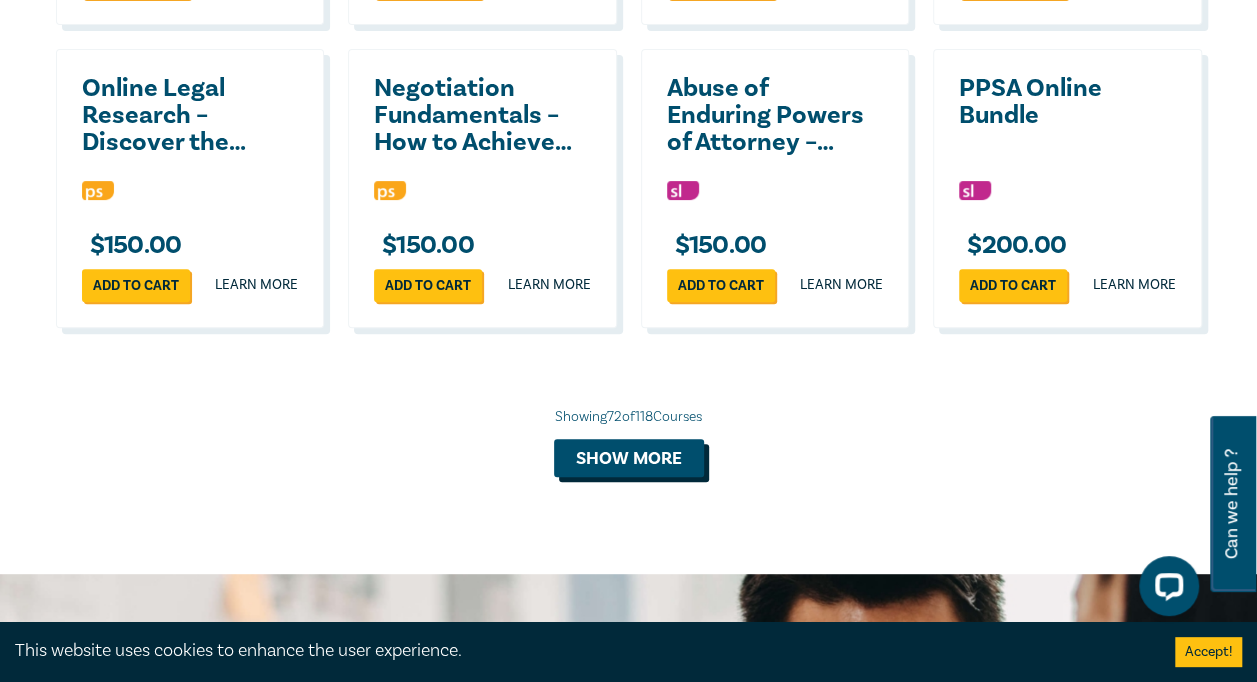 scroll, scrollTop: 7800, scrollLeft: 0, axis: vertical 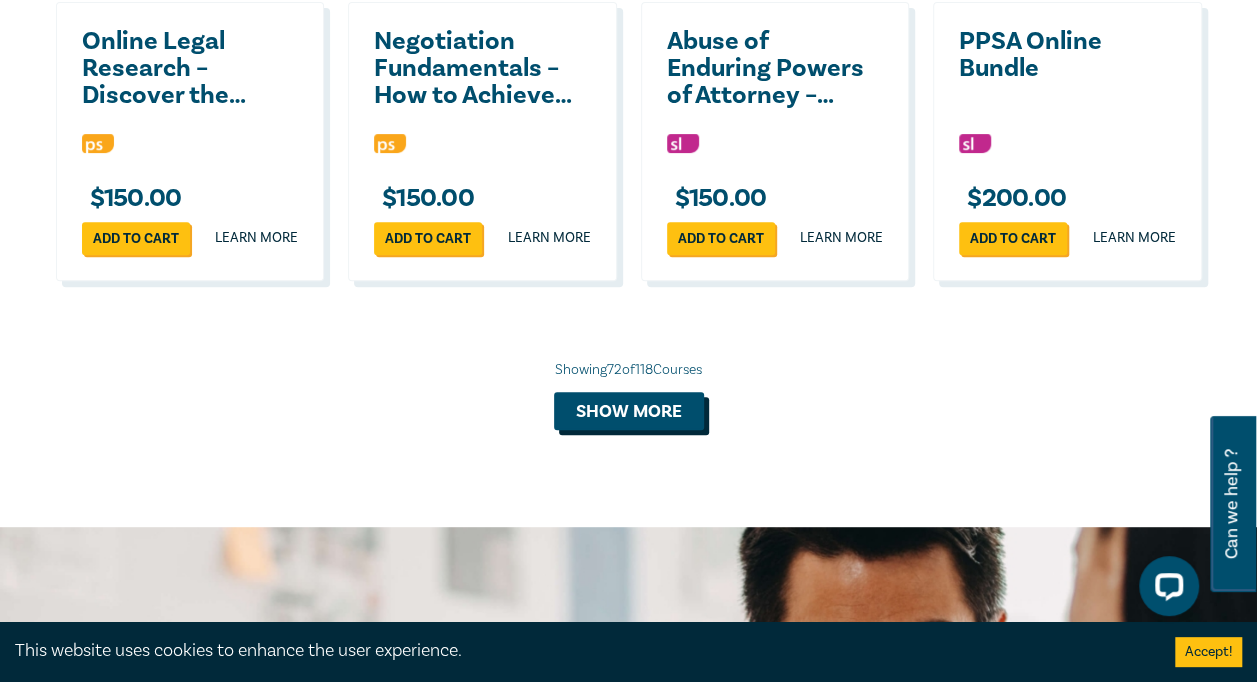 click on "Show more" at bounding box center [629, 411] 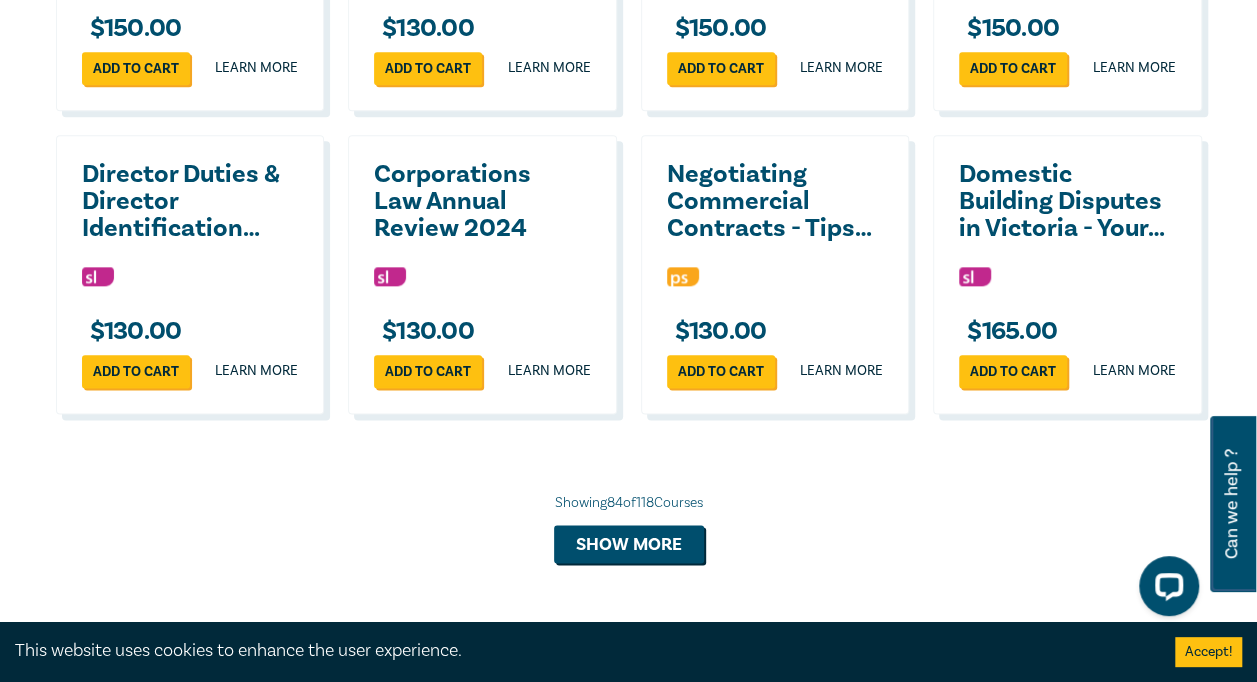 scroll, scrollTop: 8700, scrollLeft: 0, axis: vertical 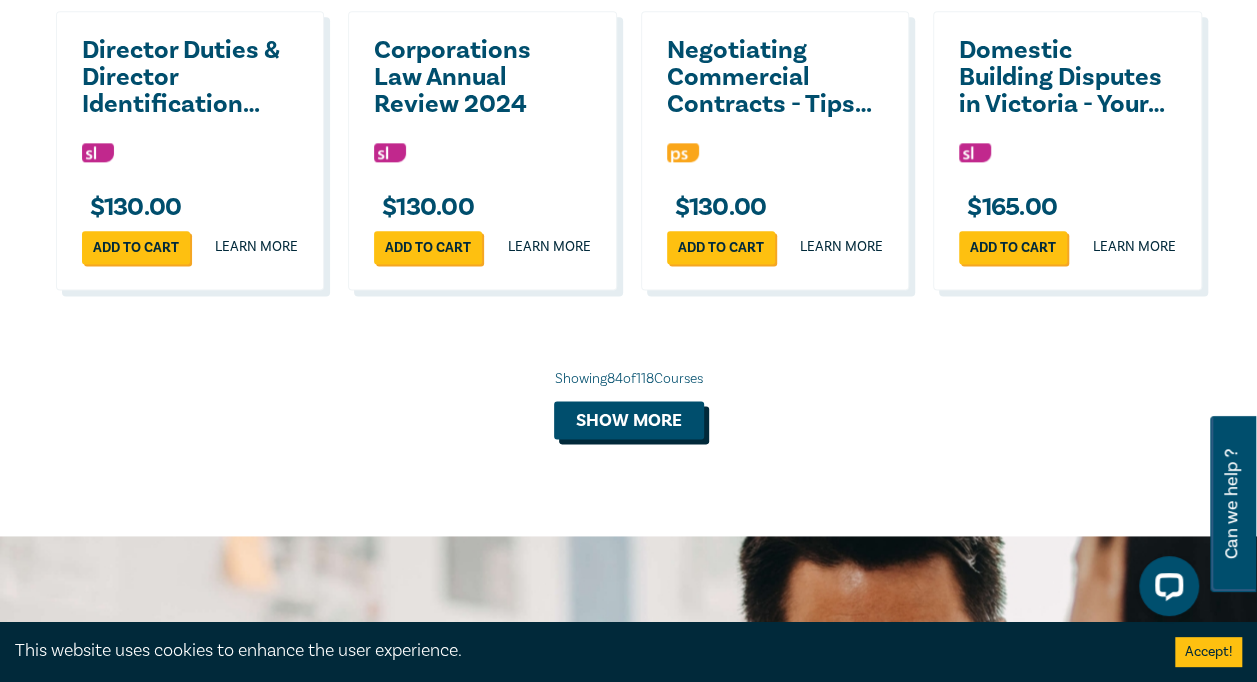 click on "Show more" at bounding box center (629, 420) 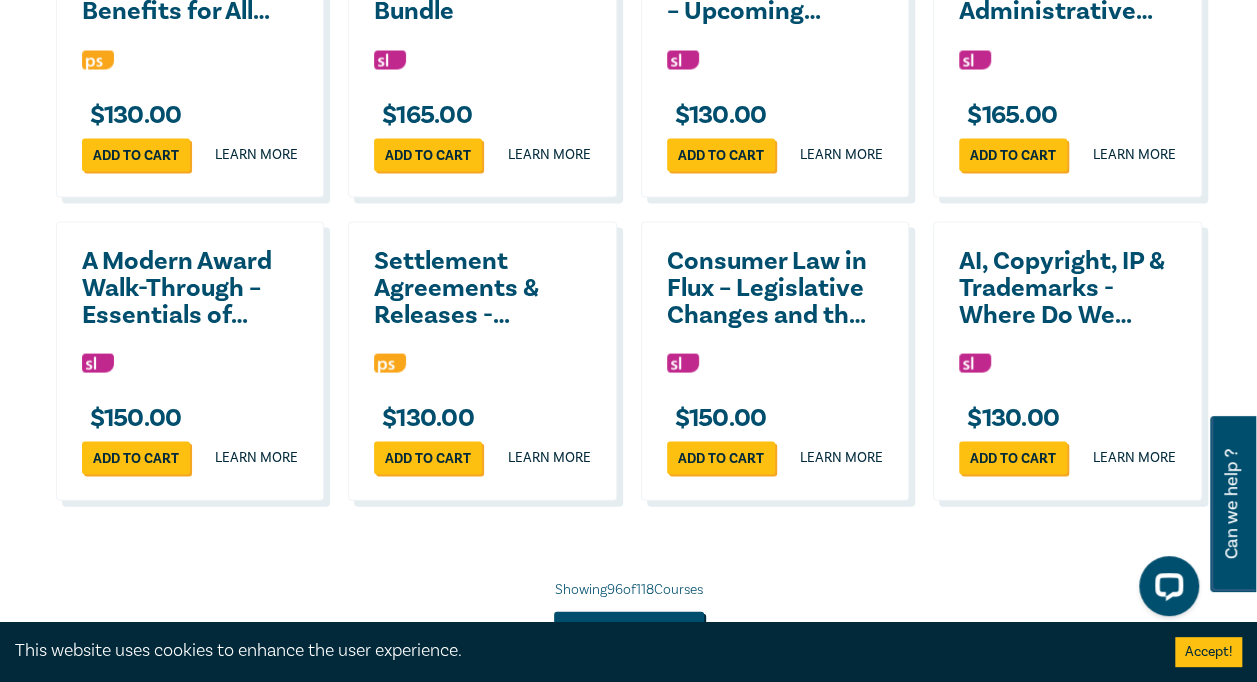 scroll, scrollTop: 9400, scrollLeft: 0, axis: vertical 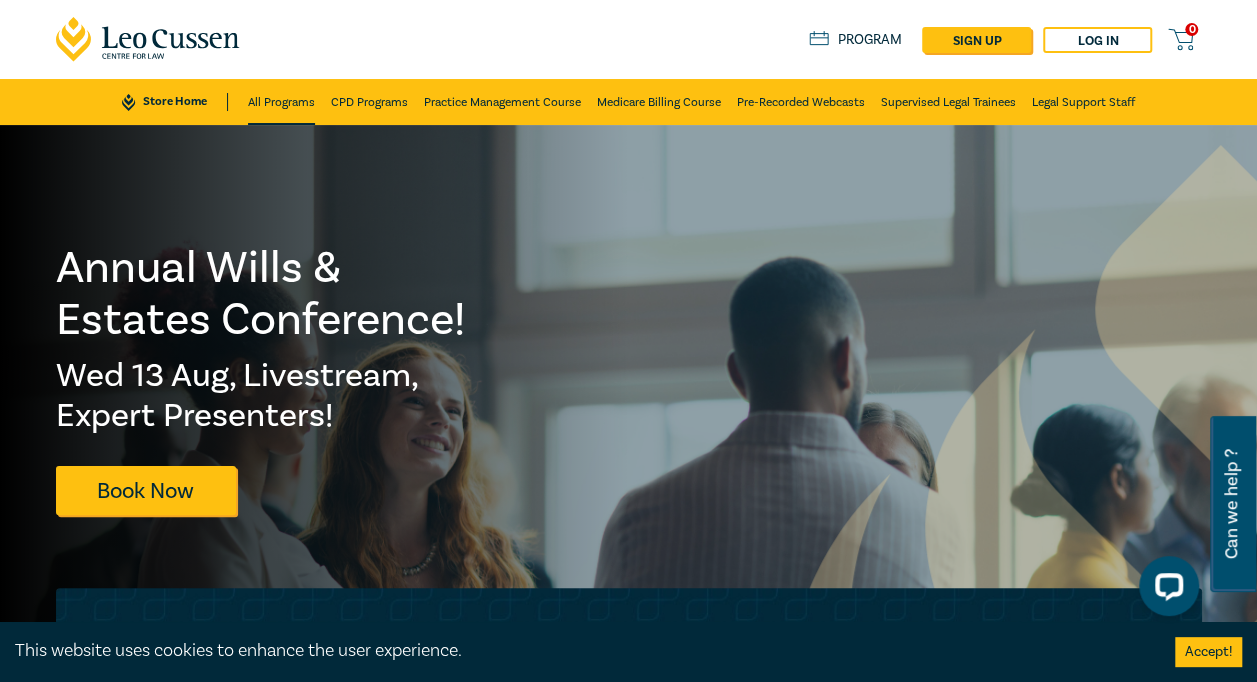 click on "All Programs" at bounding box center [281, 102] 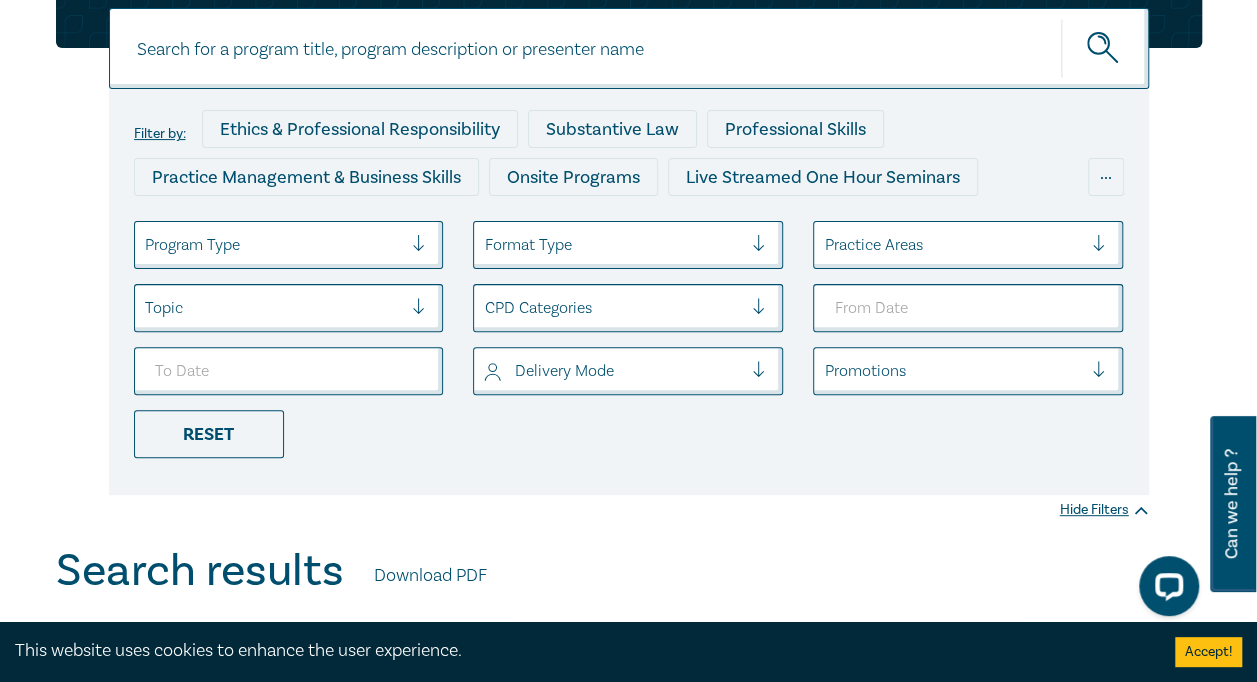 scroll, scrollTop: 0, scrollLeft: 0, axis: both 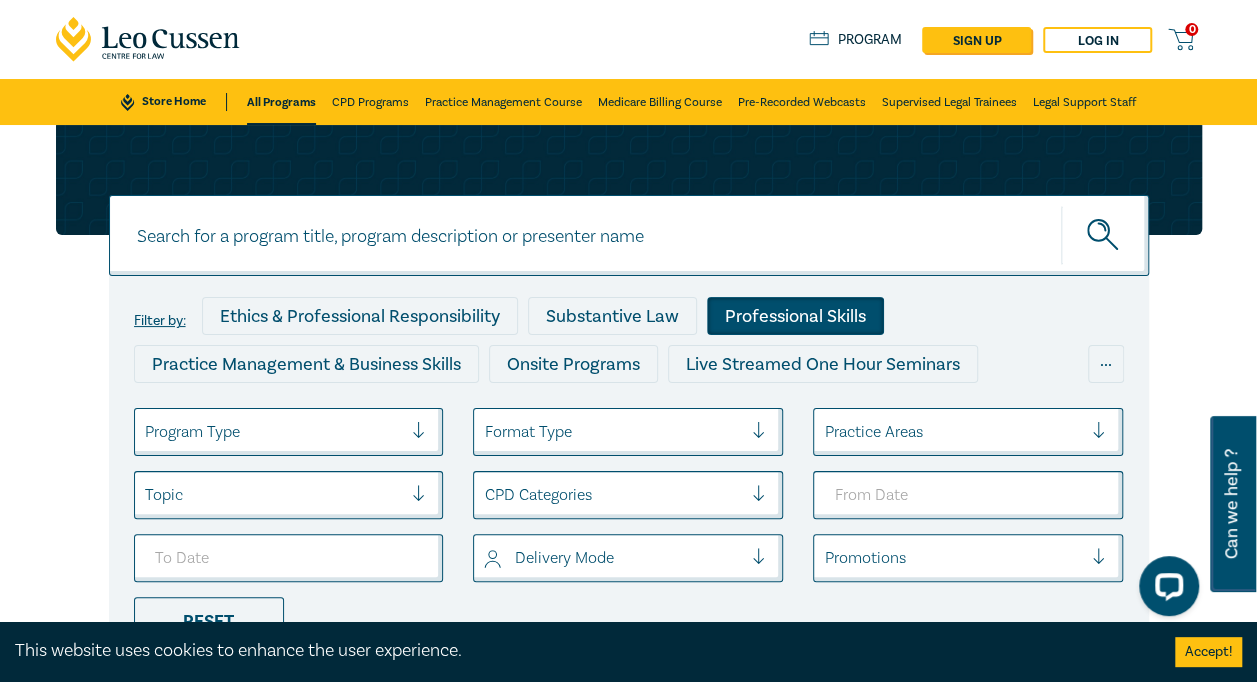 click on "Professional Skills" at bounding box center [795, 316] 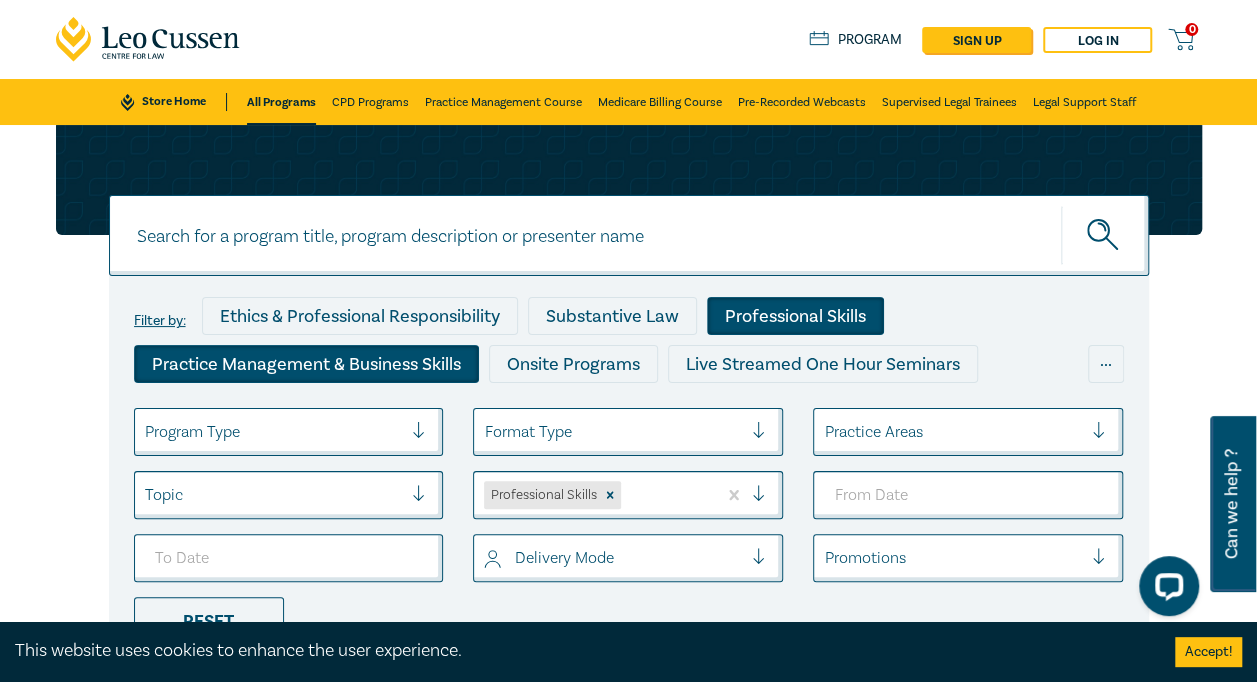 click on "Practice Management & Business Skills" at bounding box center [306, 364] 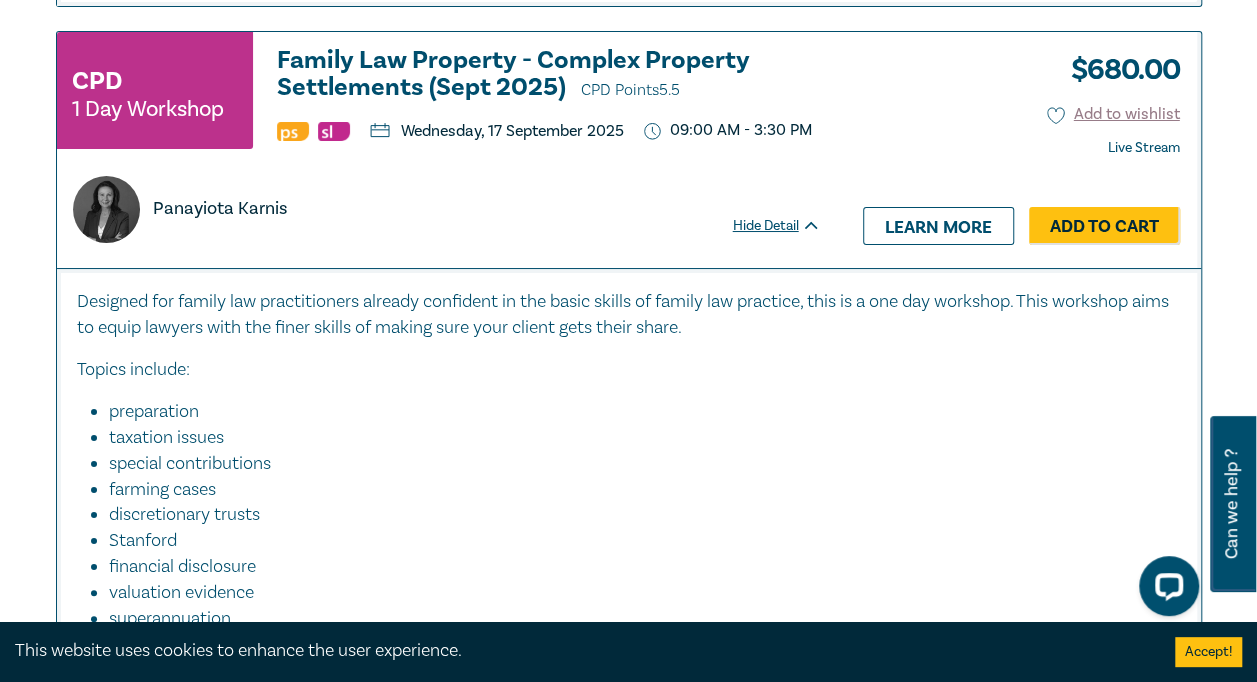scroll, scrollTop: 11900, scrollLeft: 0, axis: vertical 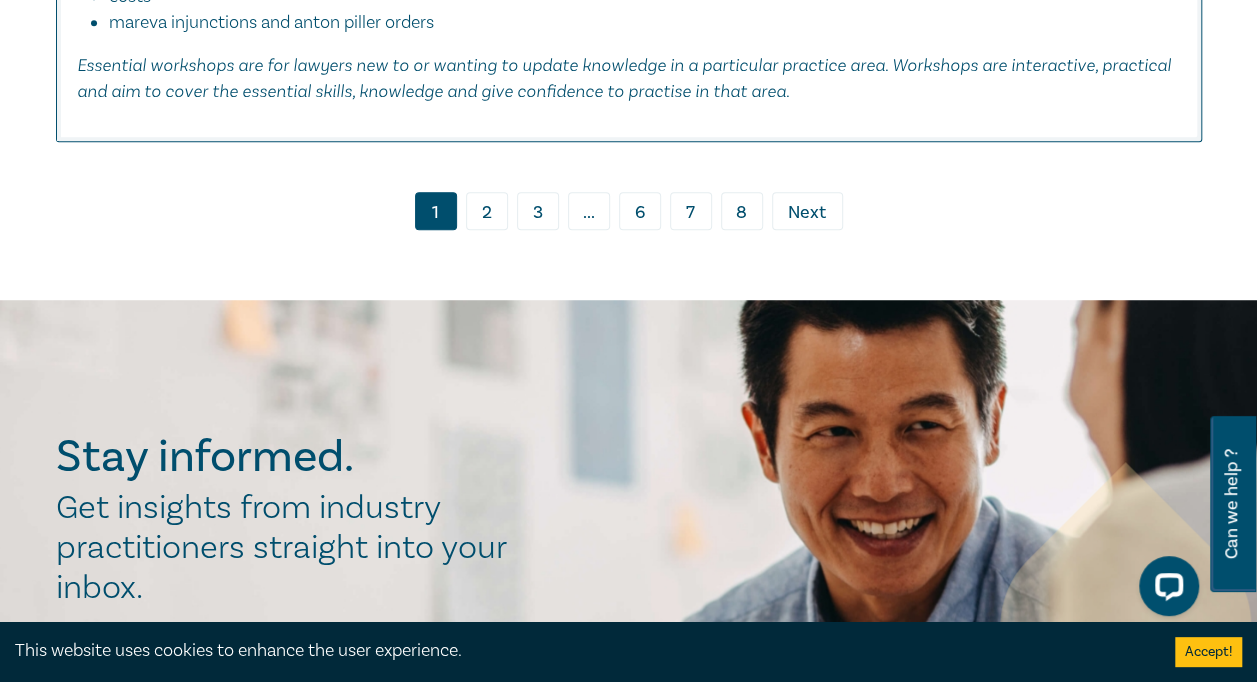 drag, startPoint x: 498, startPoint y: 247, endPoint x: 408, endPoint y: 44, distance: 222.0563 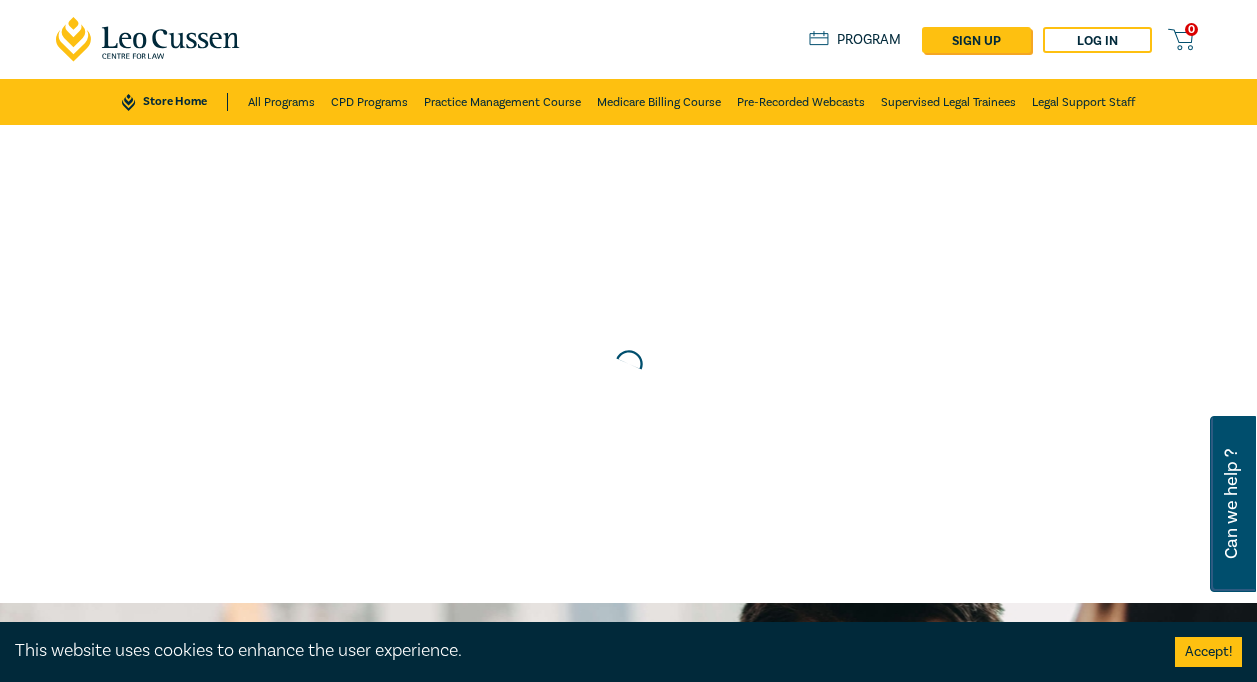 scroll, scrollTop: 0, scrollLeft: 0, axis: both 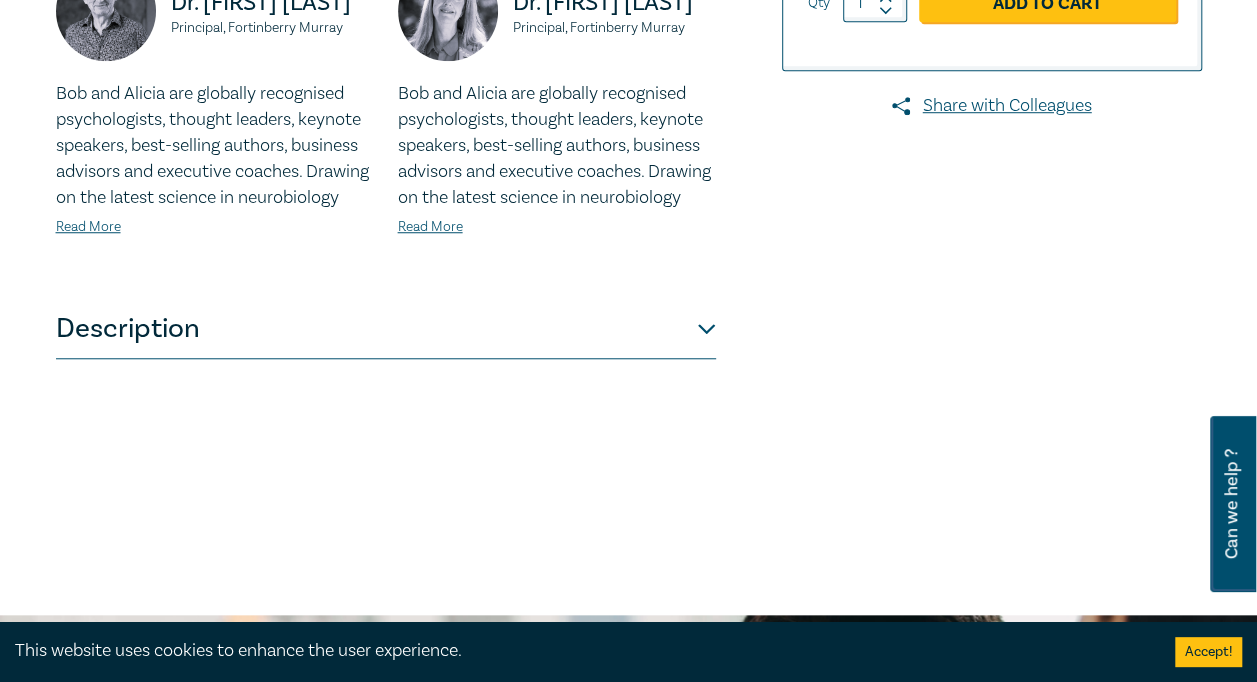 click on "Description" at bounding box center [386, 329] 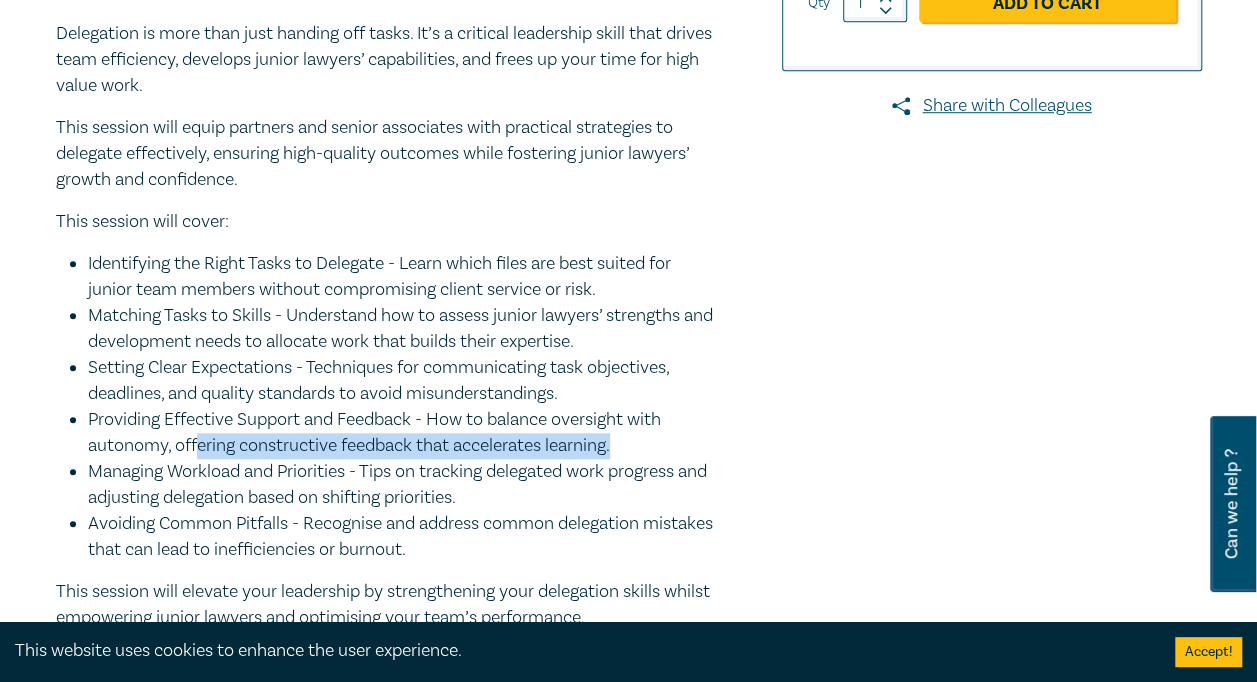 drag, startPoint x: 628, startPoint y: 445, endPoint x: 199, endPoint y: 450, distance: 429.02914 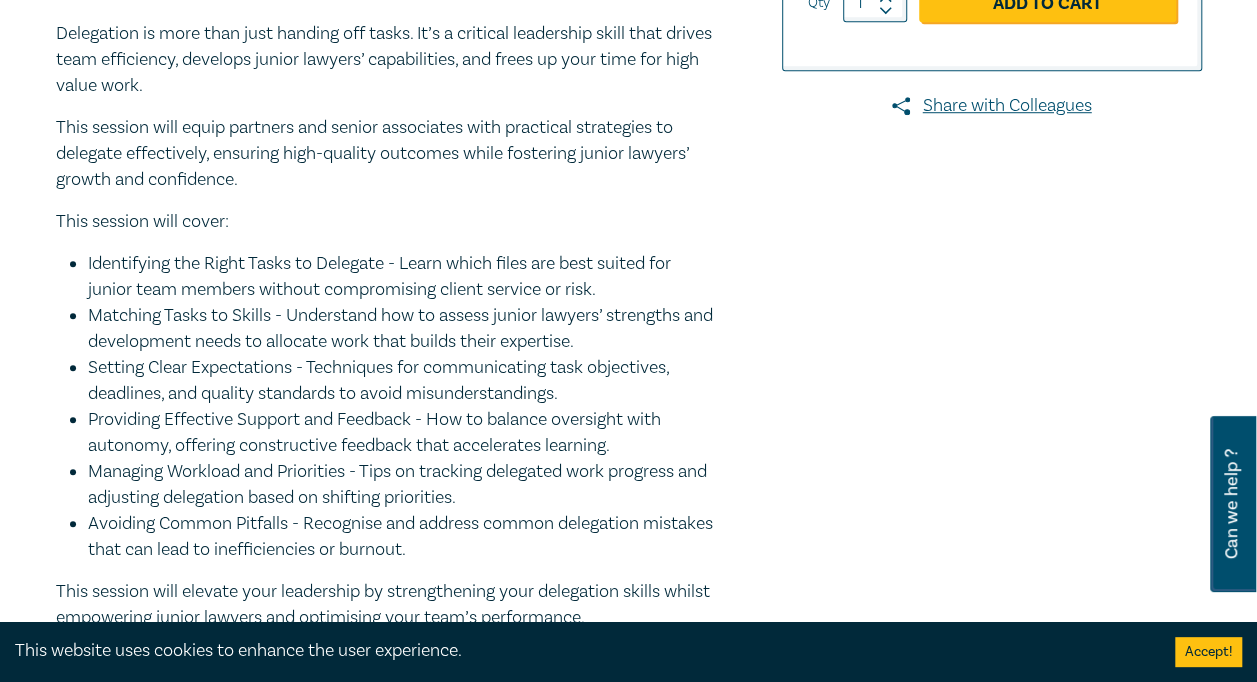 click on "Managing Workload and Priorities - Tips on tracking delegated work progress and adjusting delegation based on shifting priorities." at bounding box center (402, 485) 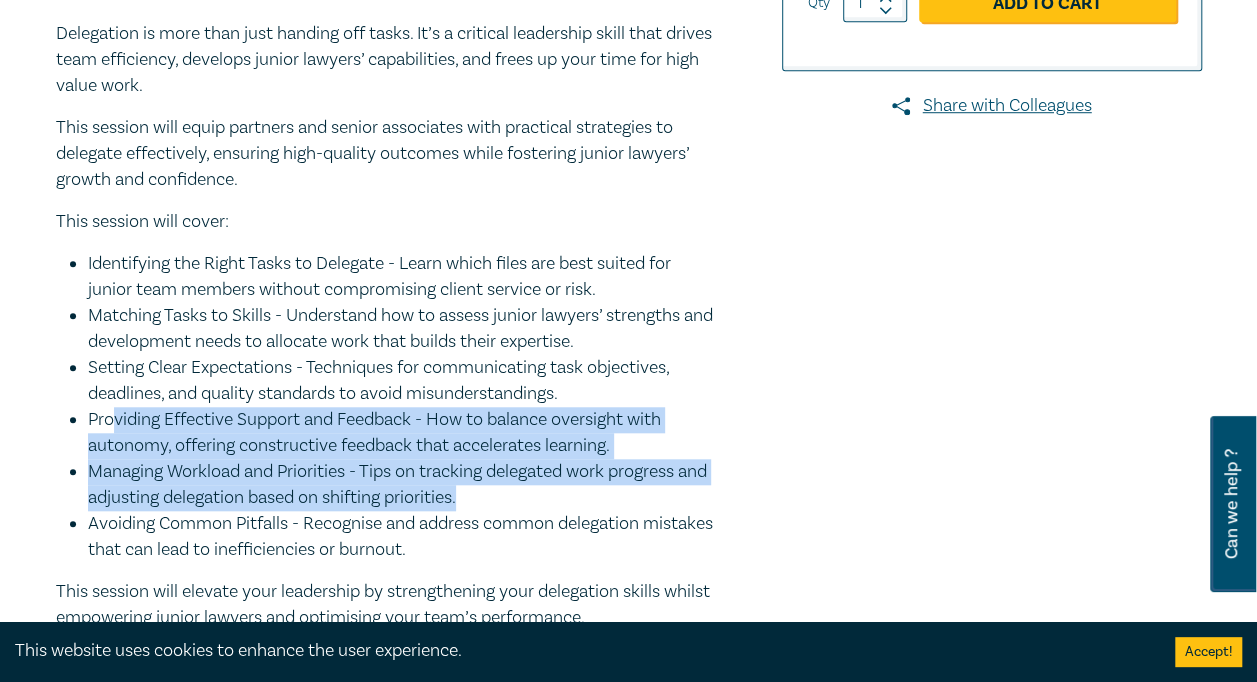 drag, startPoint x: 501, startPoint y: 505, endPoint x: 111, endPoint y: 421, distance: 398.9436 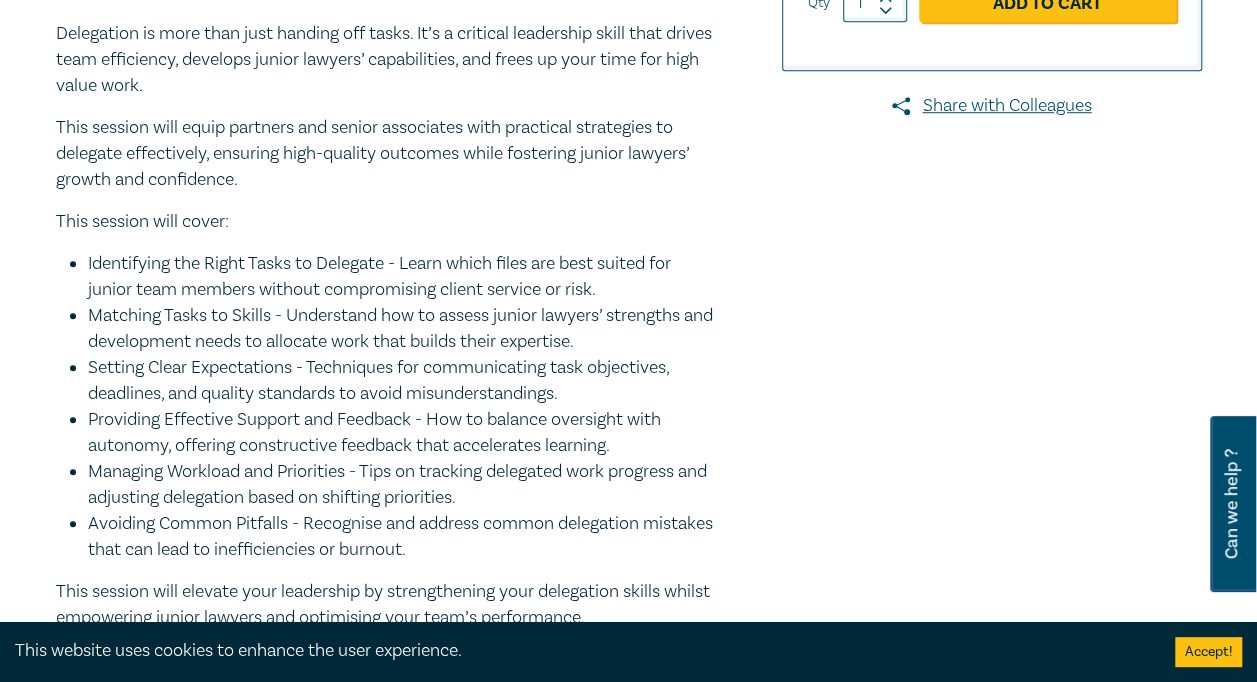 drag, startPoint x: 111, startPoint y: 421, endPoint x: 429, endPoint y: 302, distance: 339.53644 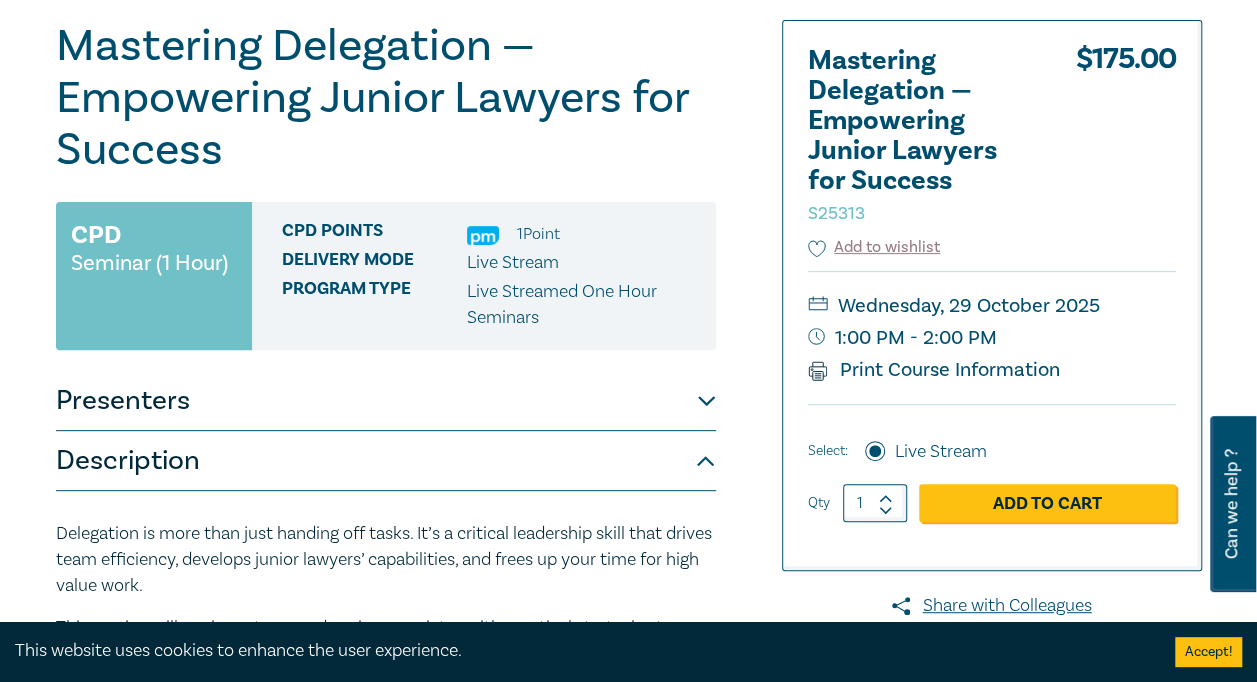 scroll, scrollTop: 0, scrollLeft: 0, axis: both 